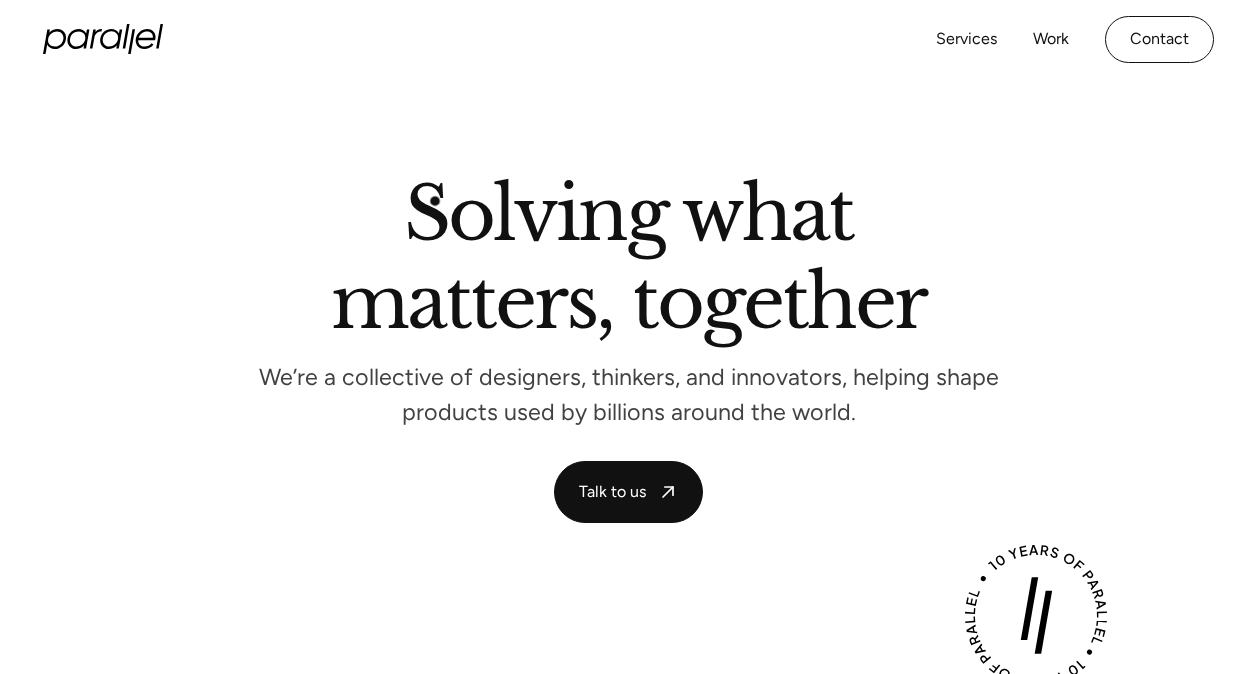 scroll, scrollTop: 0, scrollLeft: 0, axis: both 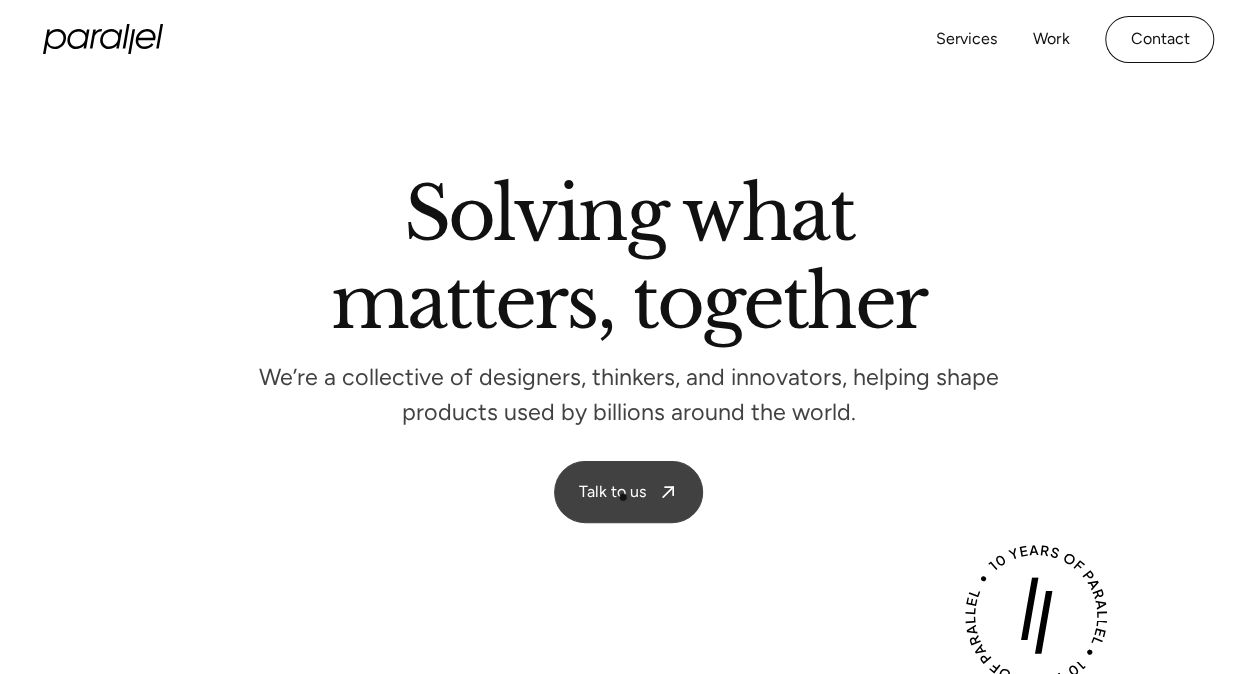 click on "Talk to us" at bounding box center [628, 492] 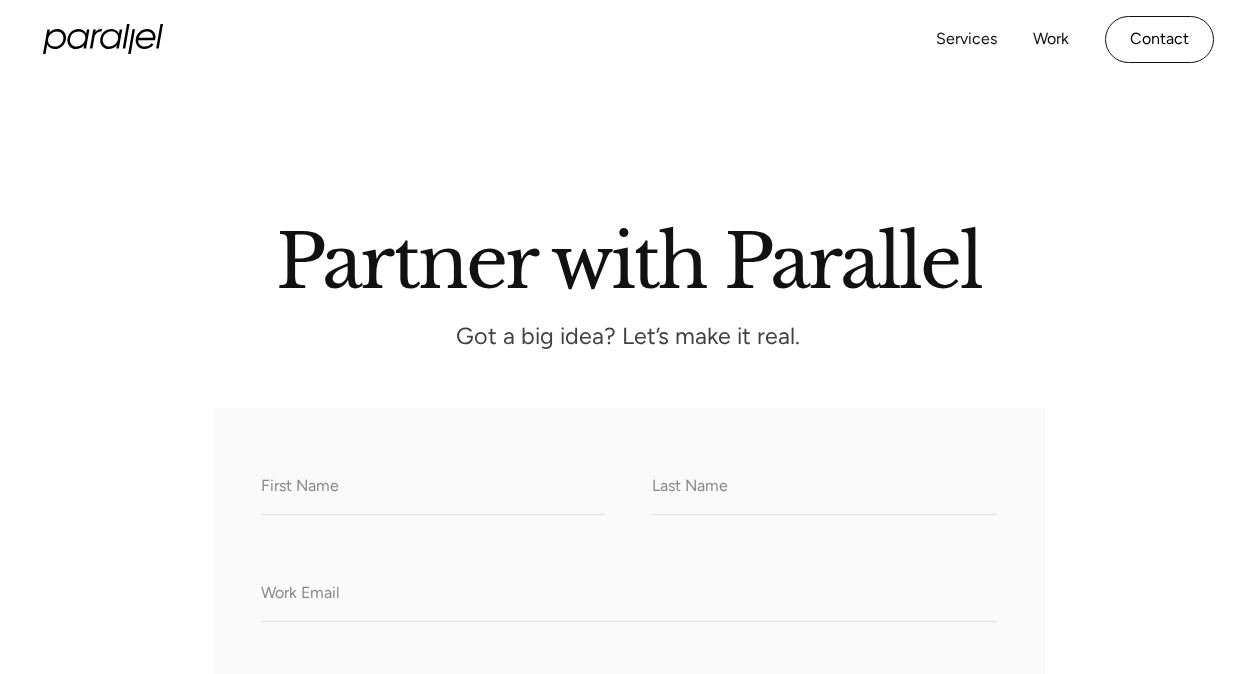 scroll, scrollTop: 0, scrollLeft: 0, axis: both 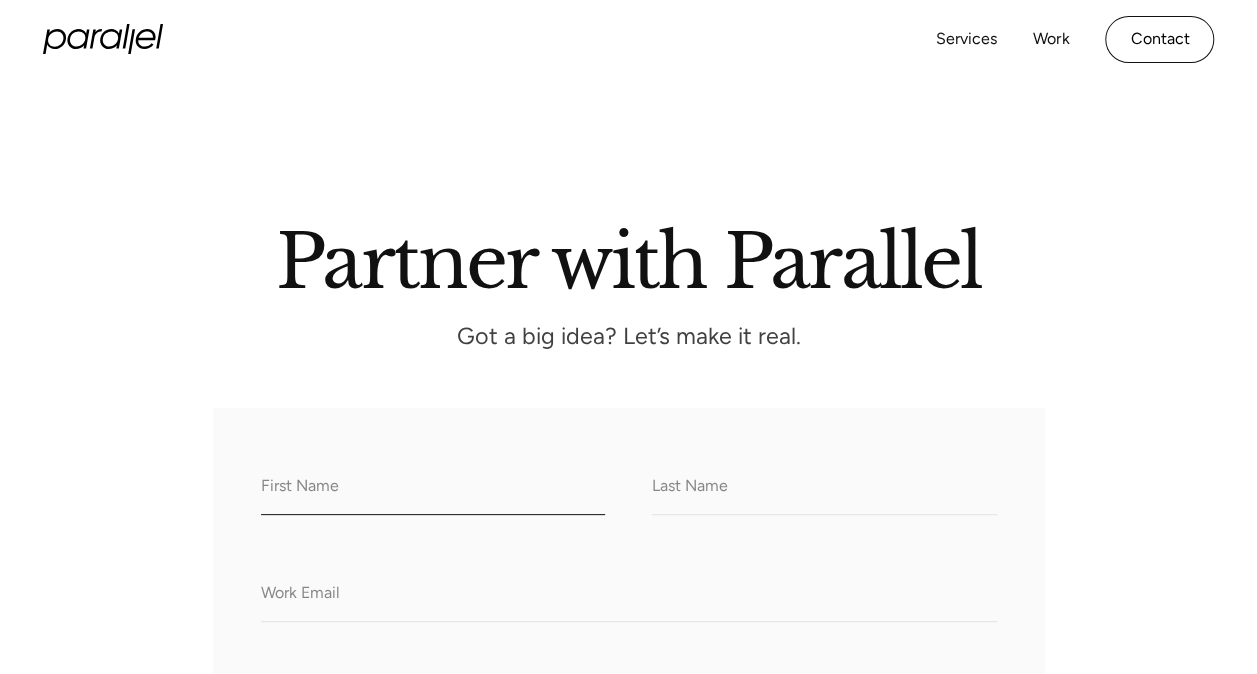 click on "What do we call you?" at bounding box center (433, 487) 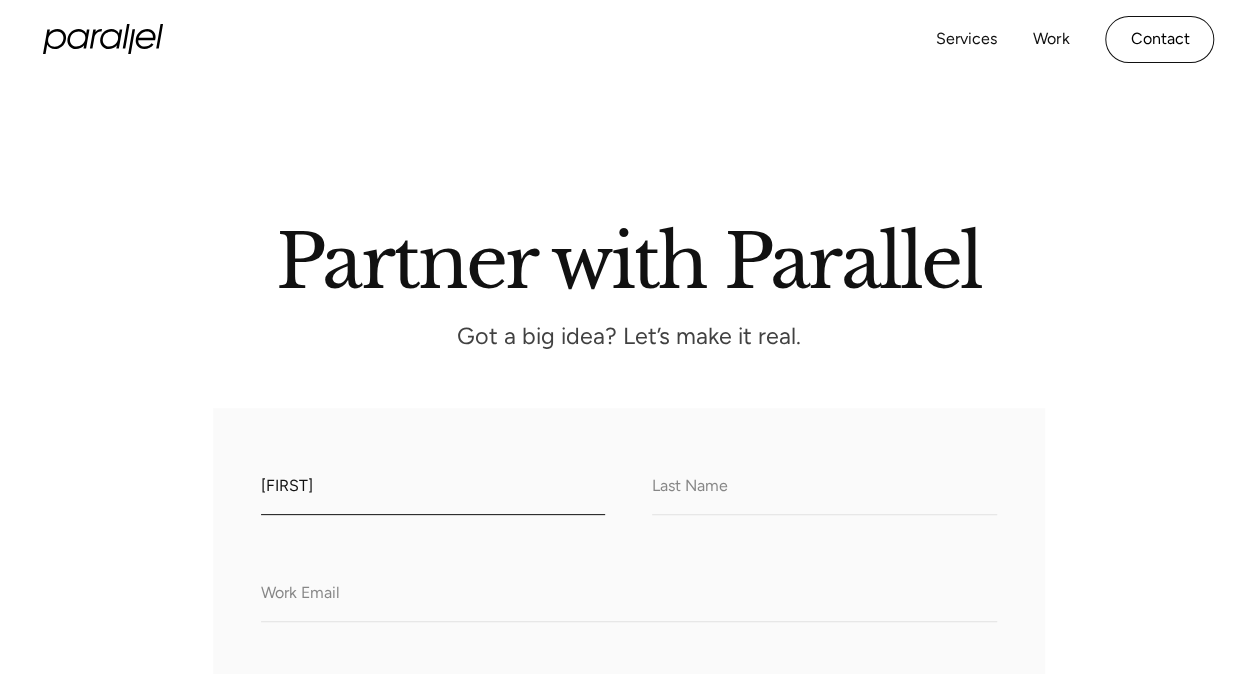 type on "[FIRST]" 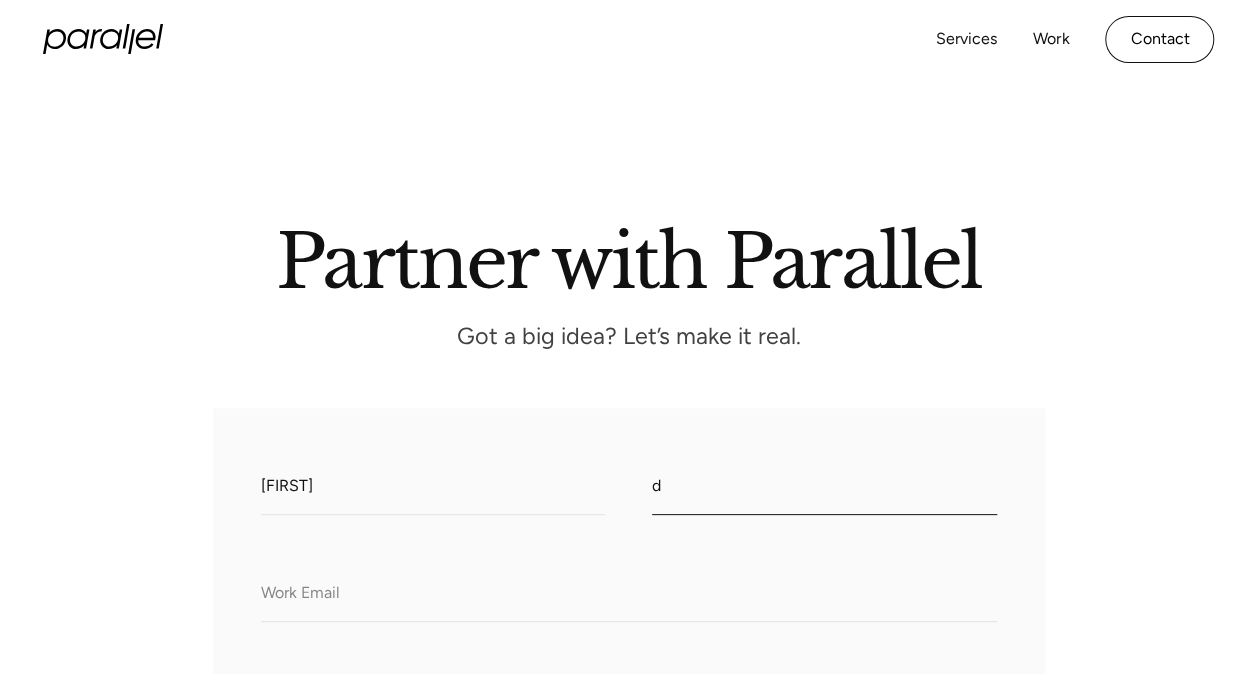 click on "d" at bounding box center [824, 487] 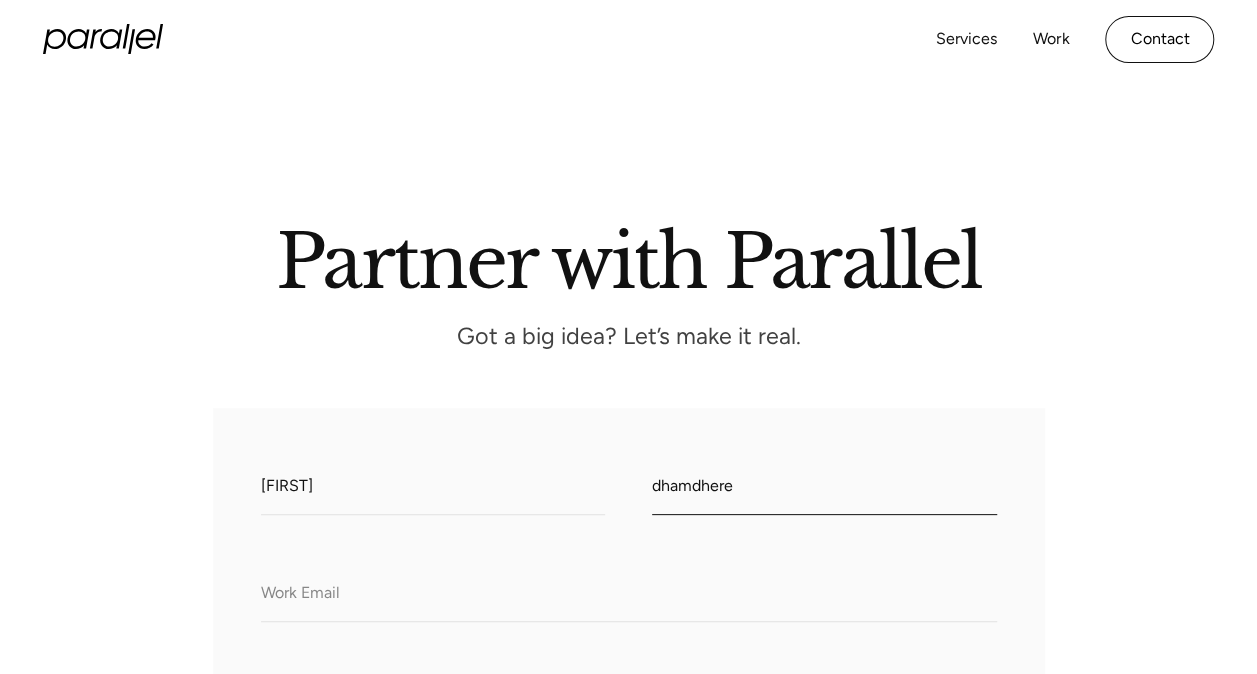 type on "dhamdhere" 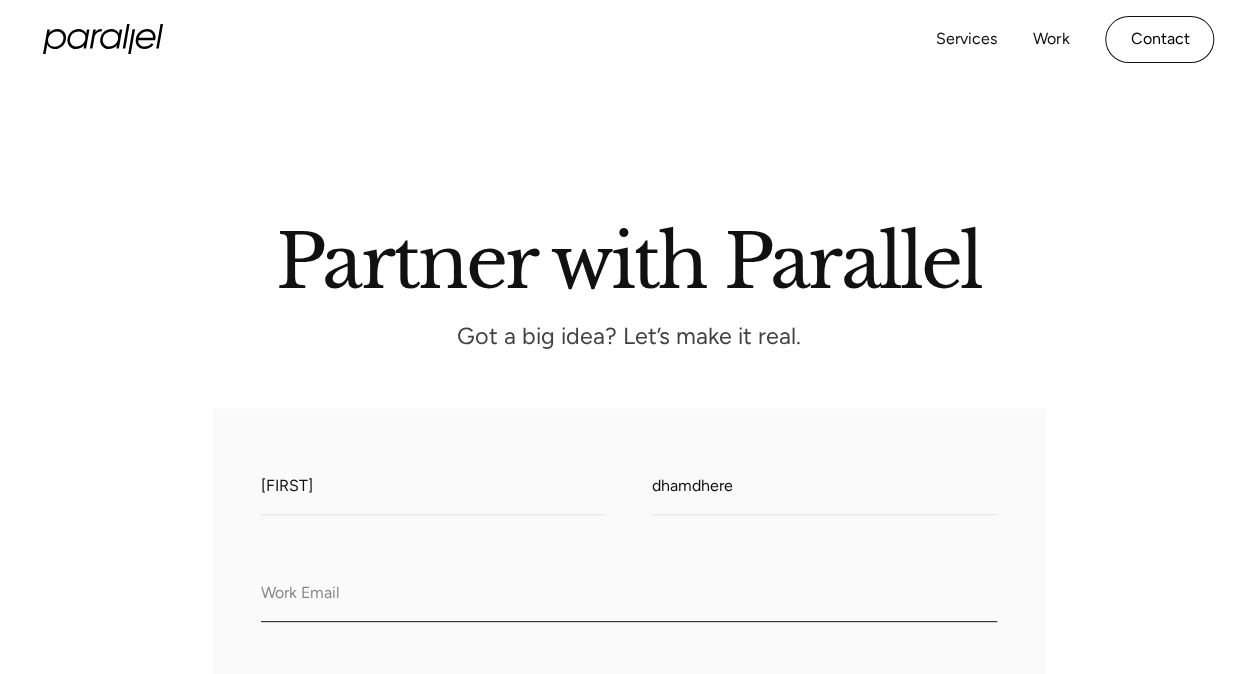 click on "Company Email" at bounding box center (629, 594) 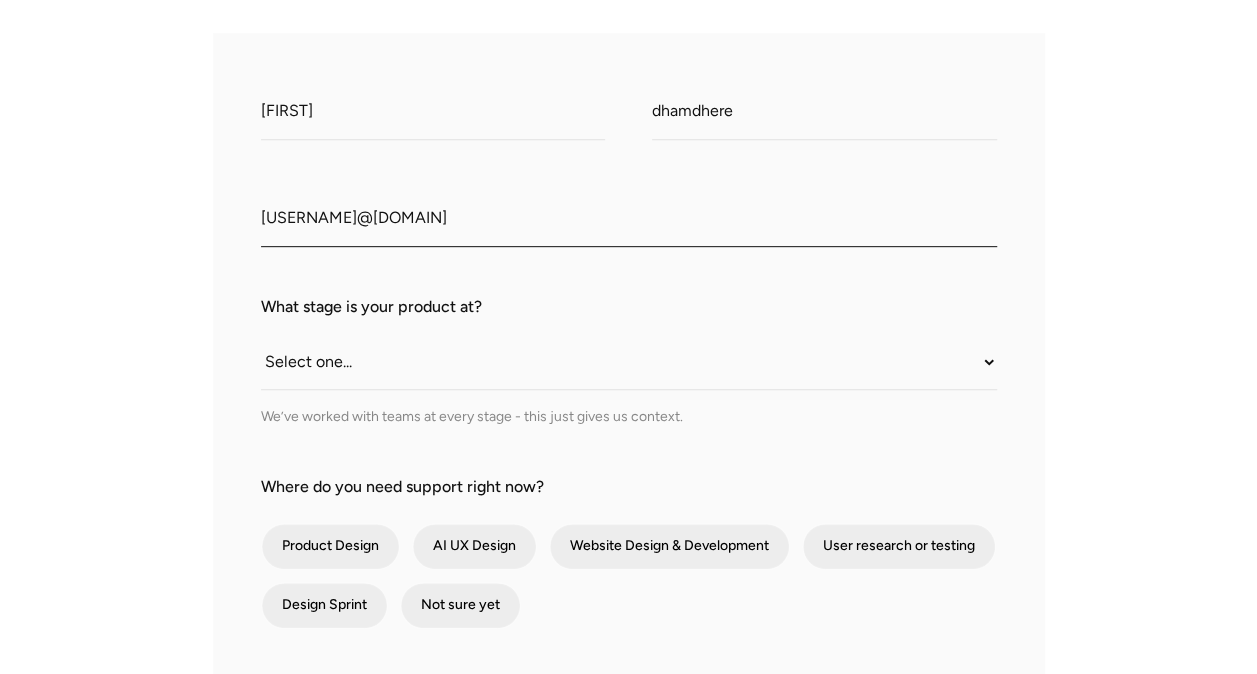 scroll, scrollTop: 418, scrollLeft: 0, axis: vertical 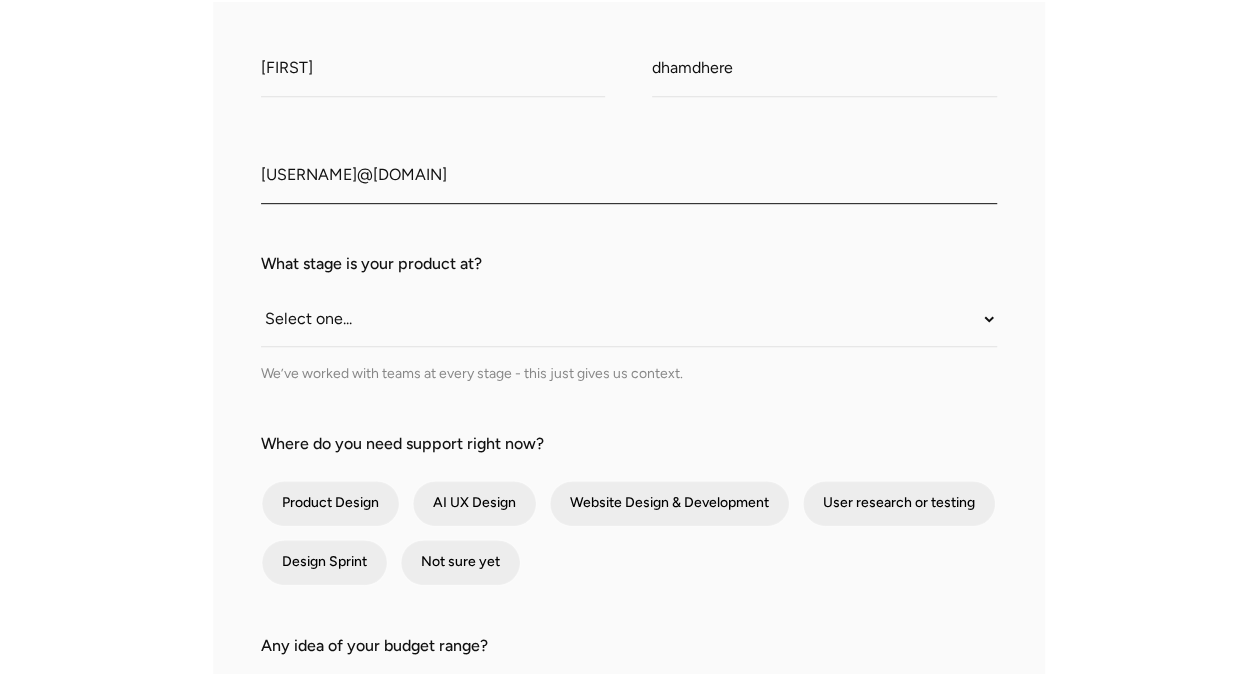 type on "rahul.dhamdhere@nexusmalls.com" 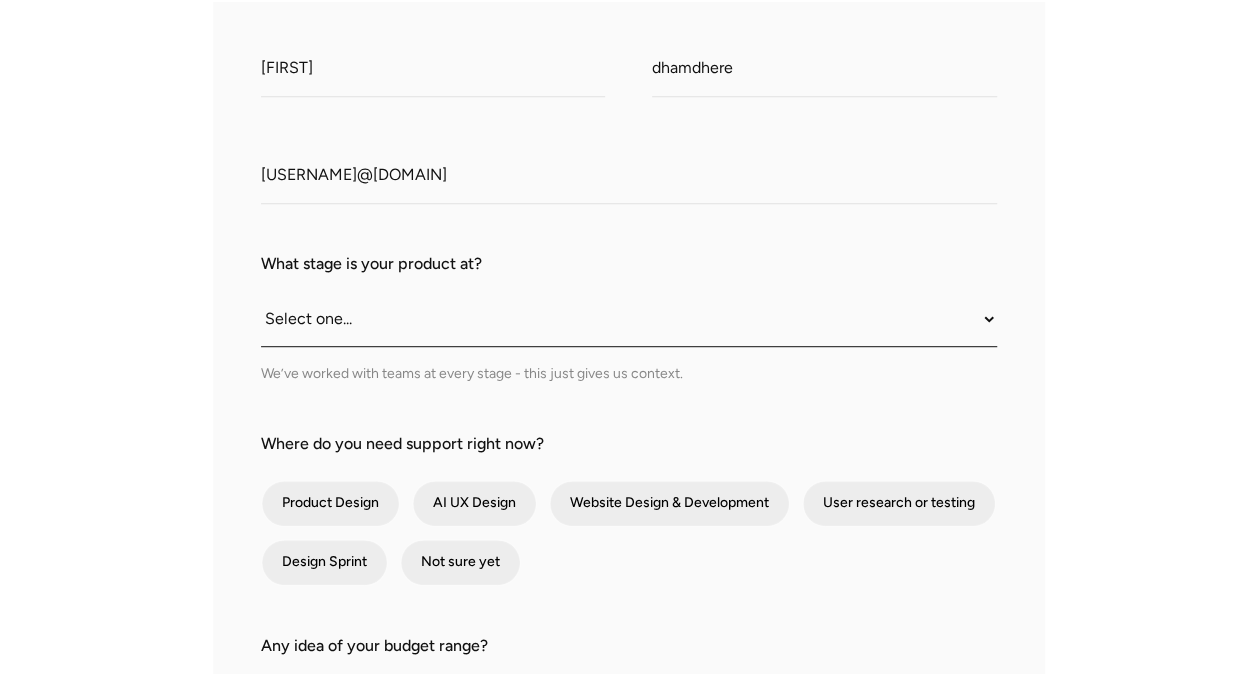click on "Select one... Still an idea  Building MVP   Live with early users  Scaling fast  Somewhere in between" at bounding box center (629, 319) 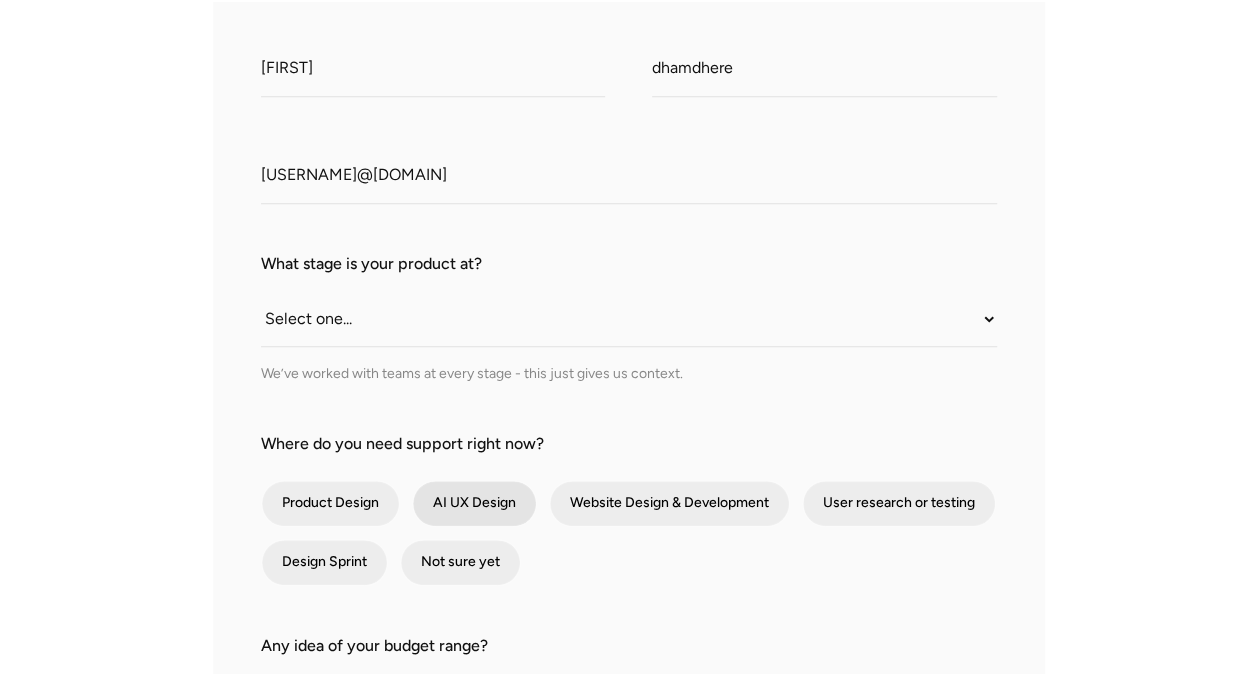 click at bounding box center (474, 503) 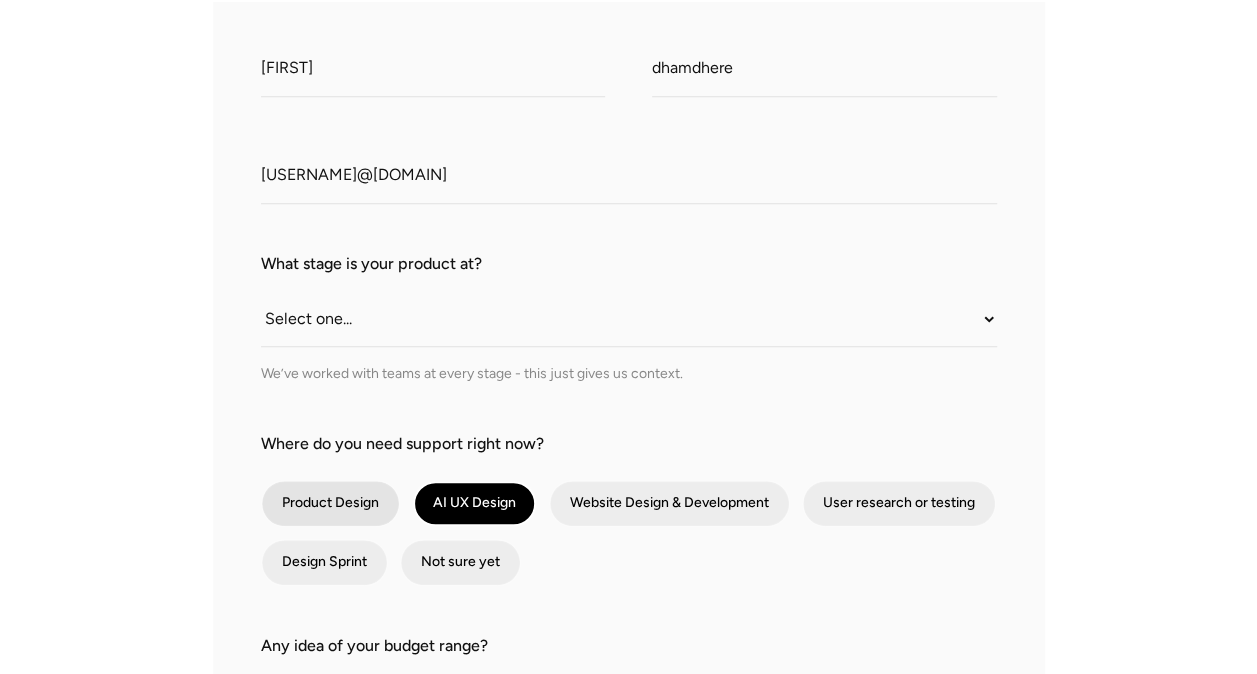 click at bounding box center (330, 503) 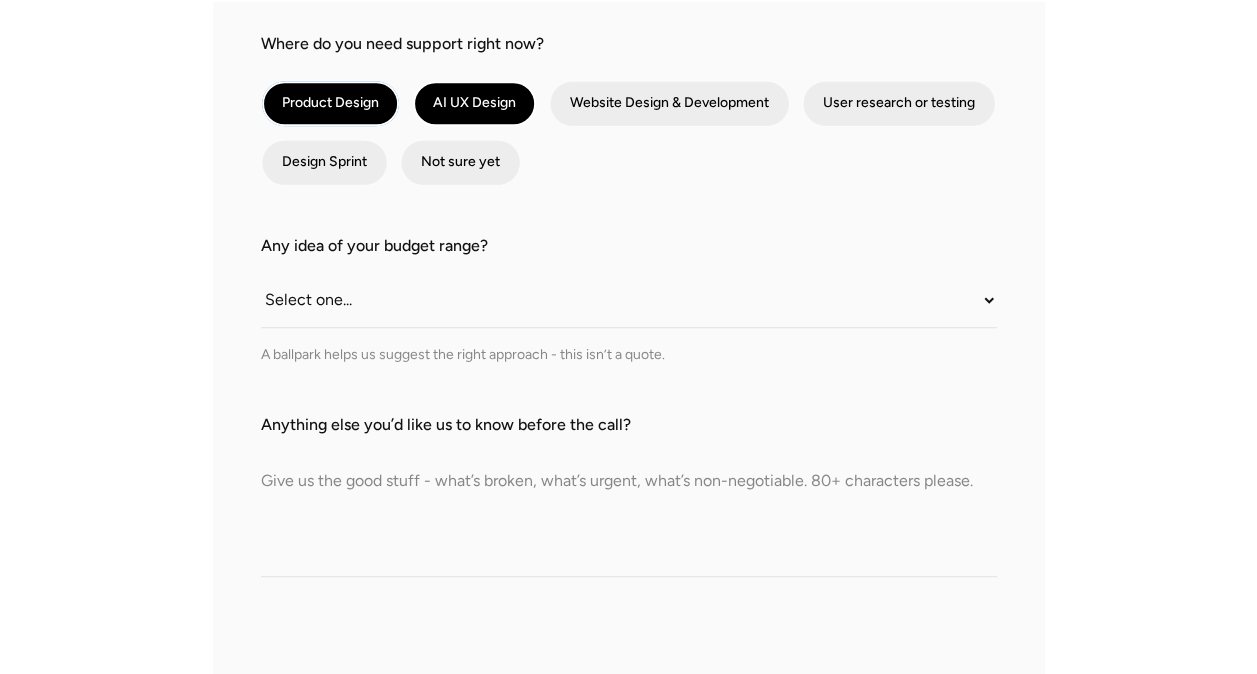 scroll, scrollTop: 862, scrollLeft: 0, axis: vertical 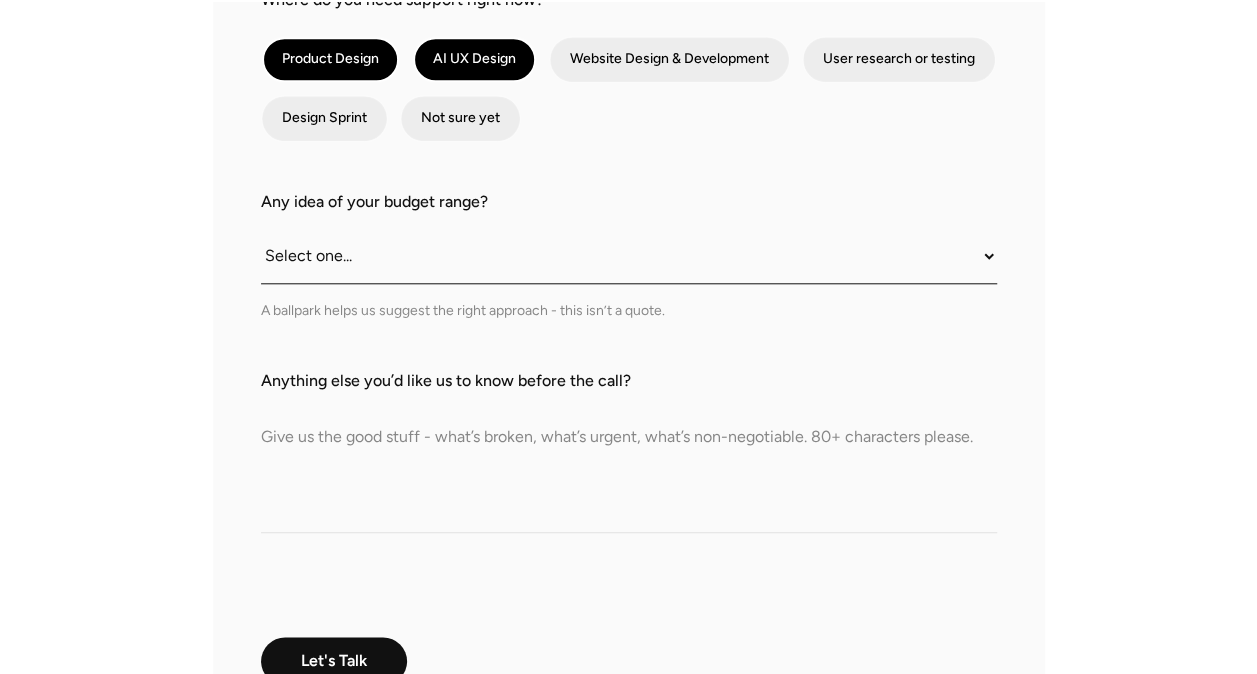 click on "Select one... Under $10K  $10K–$25K  $25K–$50K  $50K+" at bounding box center [629, 256] 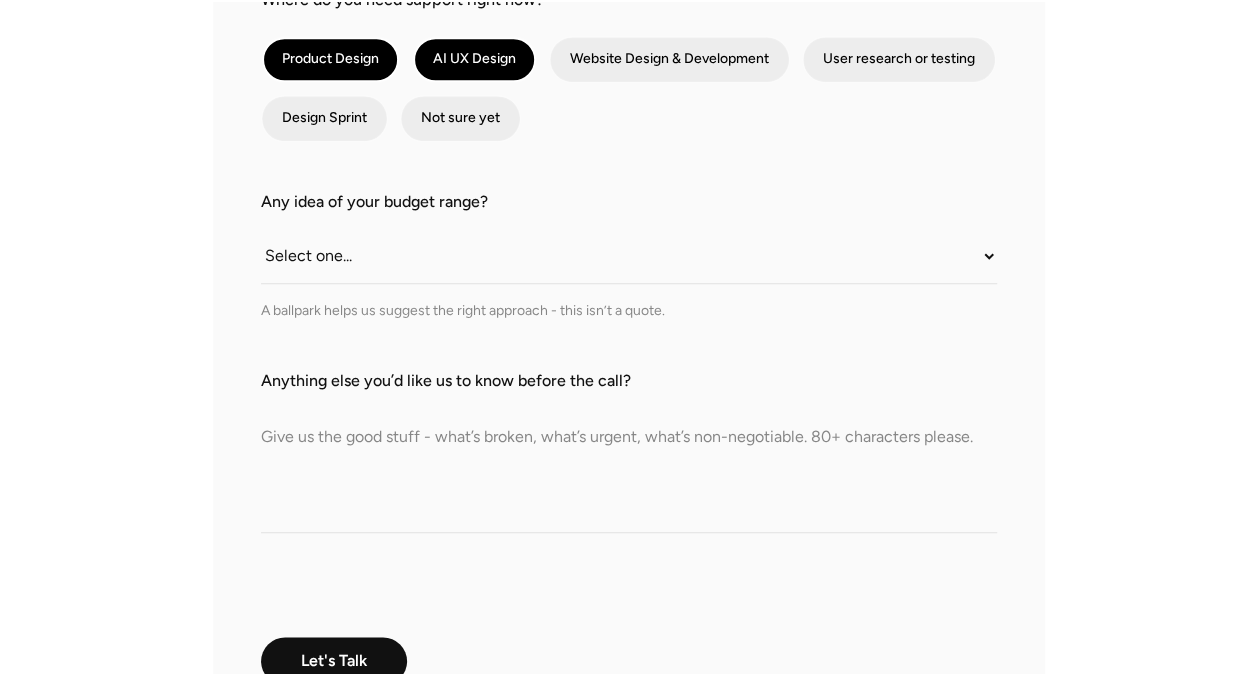 click on "What do we call you? Rahul What do we call you? dhamdhere Company Email rahul.dhamdhere@nexusmalls.com What stage is your product at? Select one... Still an idea  Building MVP   Live with early users  Scaling fast  Somewhere in between  We’ve worked with teams at every stage - this just gives us context. Where do you need support right now? Product Design AI UX Design Website Design & Development  User research or testing Design Sprint Not sure yet Any idea of your budget range? Select one... Under $10K  $10K–$25K  $25K–$50K  $50K+ A ballpark helps us suggest the right approach - this isn’t a quote. Anything else you’d like us to know before the call? Let's Talk We'll get back to you soon to help you with your problem Thank you! Your submission has been received! Oops! Something went wrong while submitting the form." at bounding box center (628, 163) 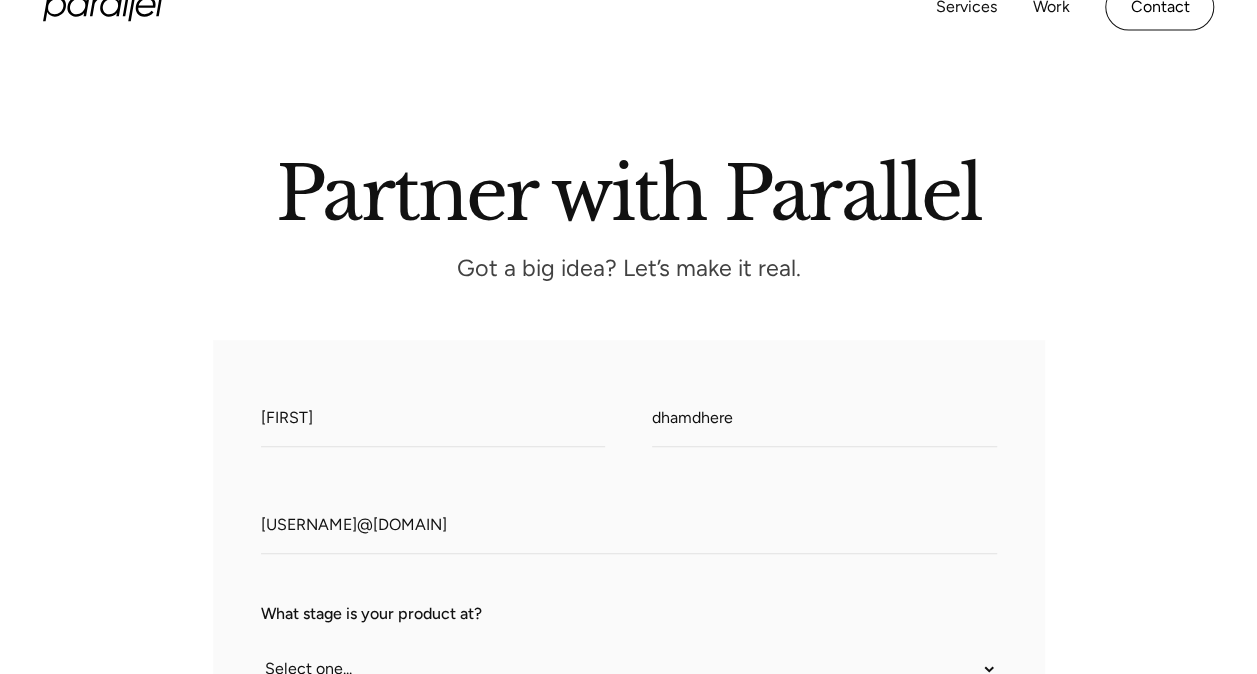 scroll, scrollTop: 0, scrollLeft: 0, axis: both 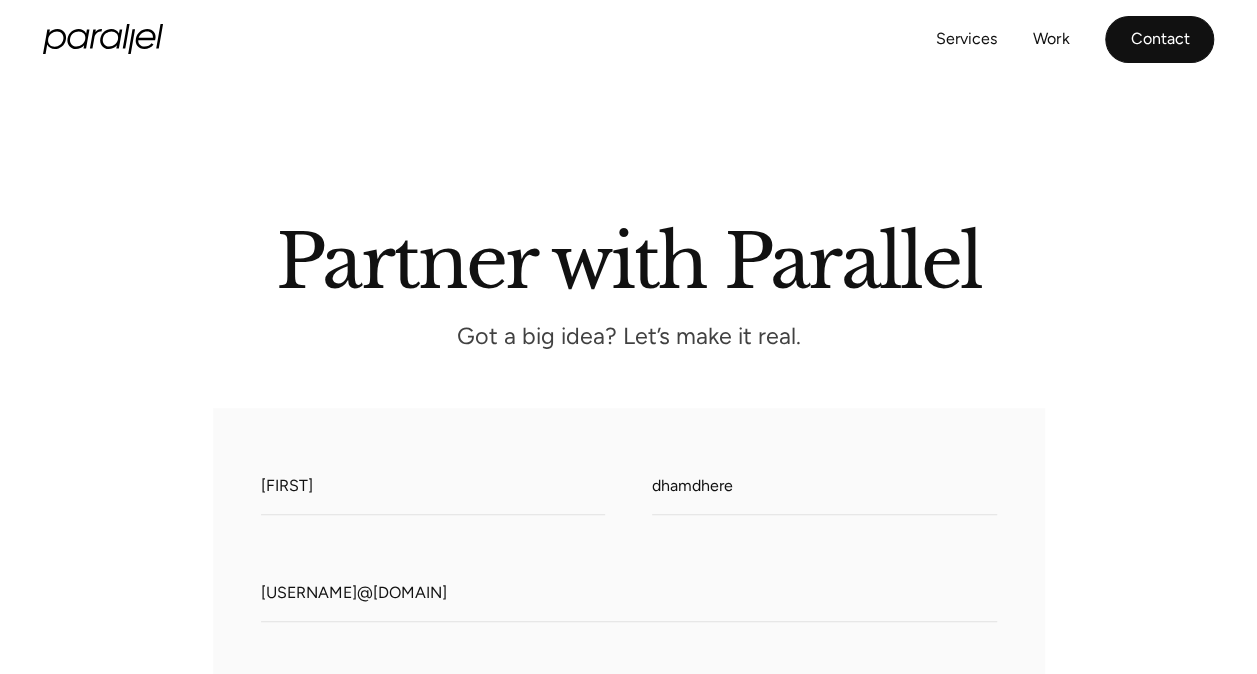 click on "Contact" at bounding box center (1159, 39) 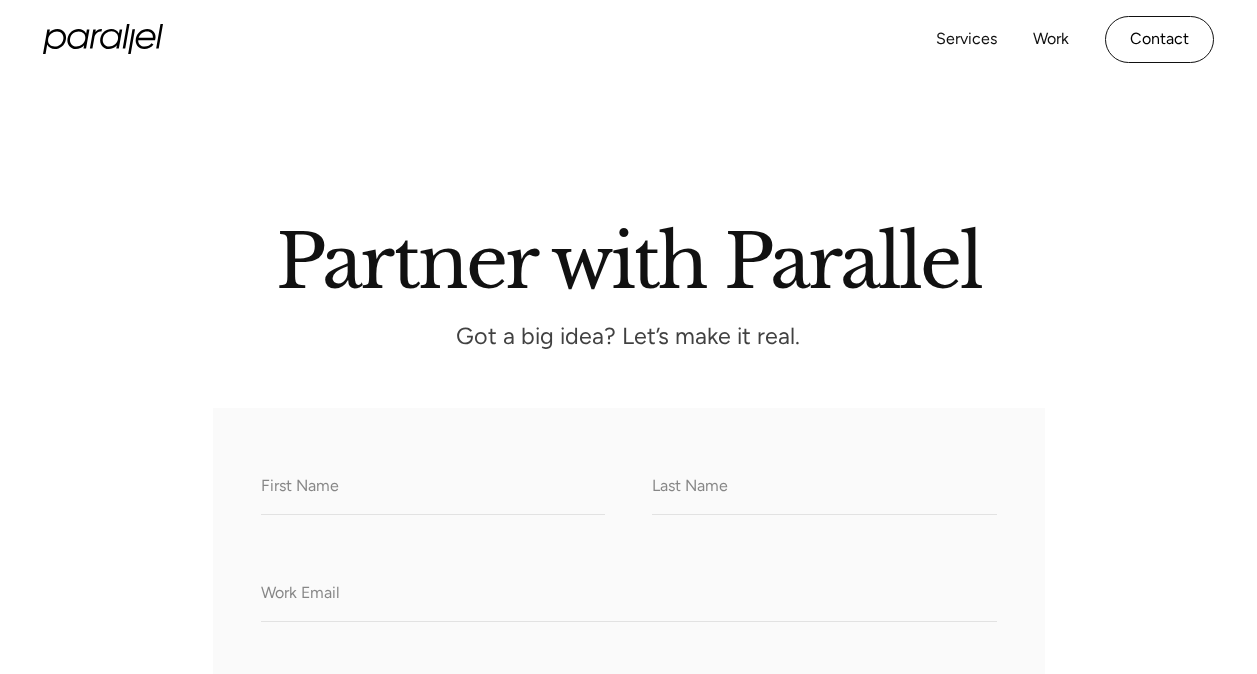 scroll, scrollTop: 0, scrollLeft: 0, axis: both 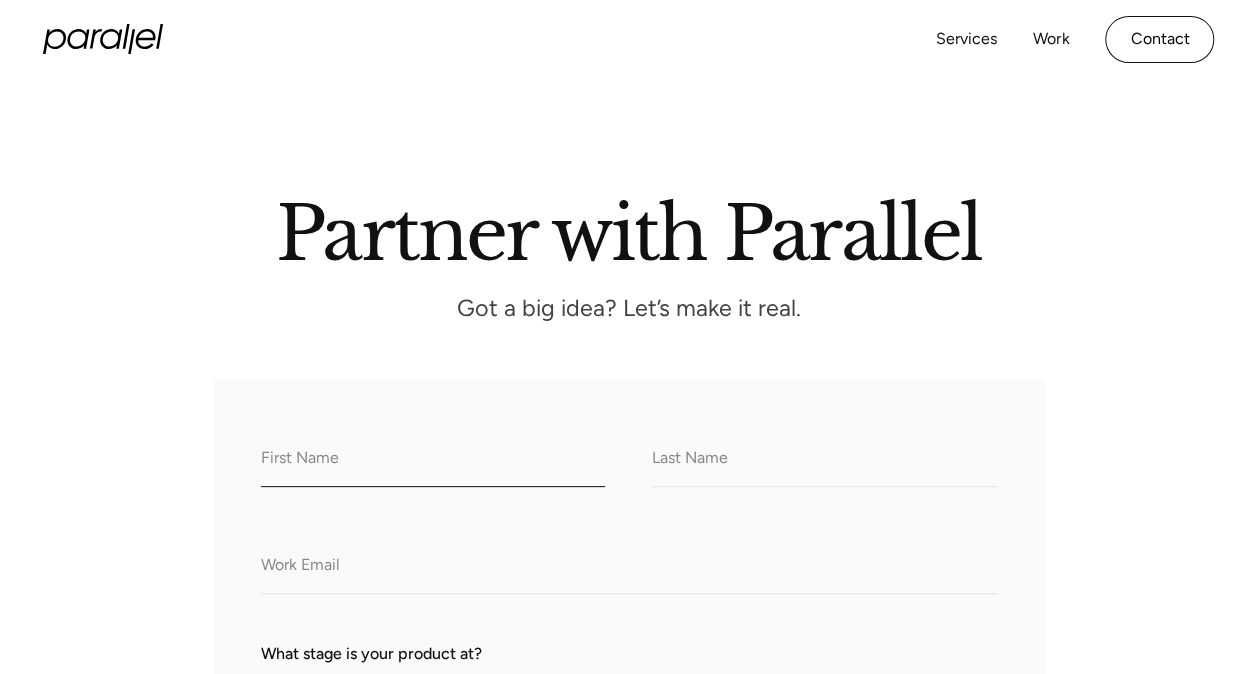 click on "What do we call you?" at bounding box center (433, 459) 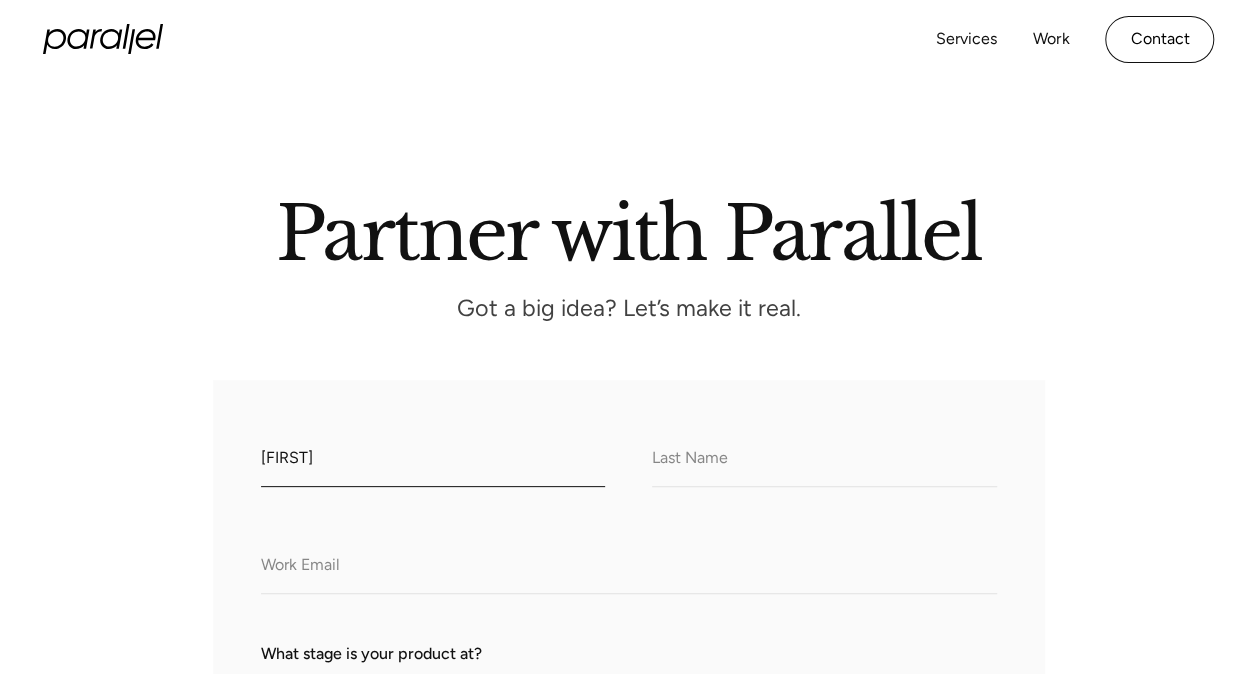 type on "[FIRST]" 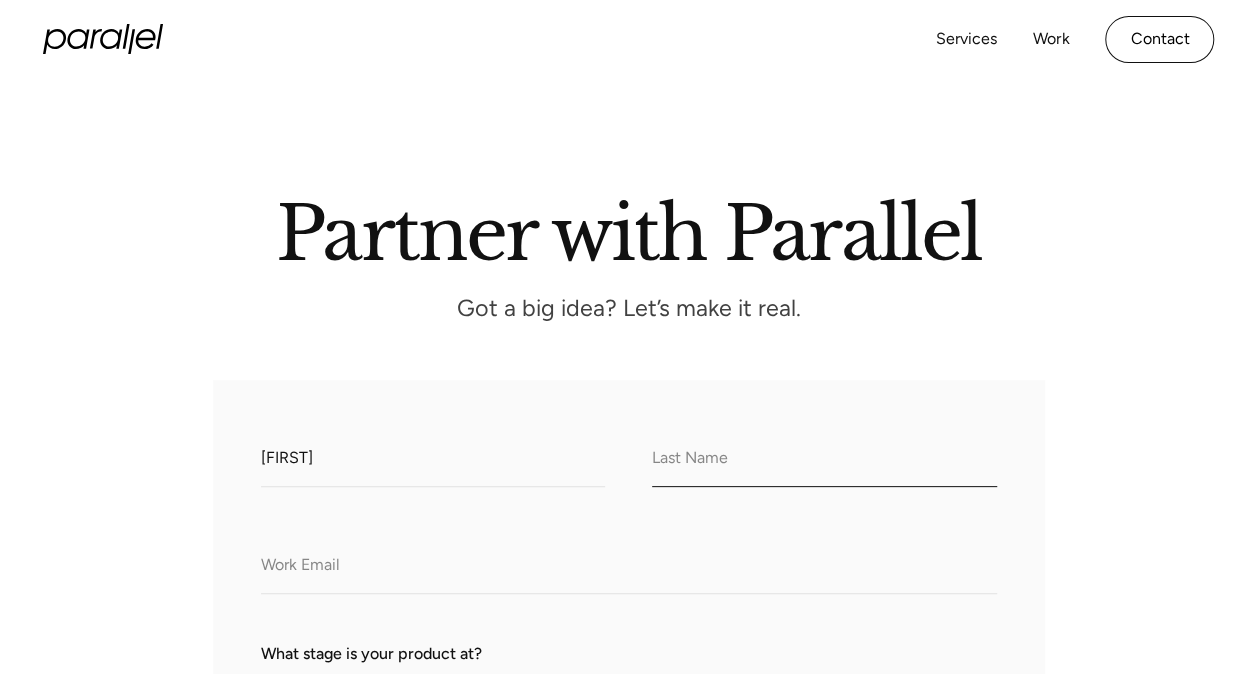 click on "What do we call you?" at bounding box center (824, 459) 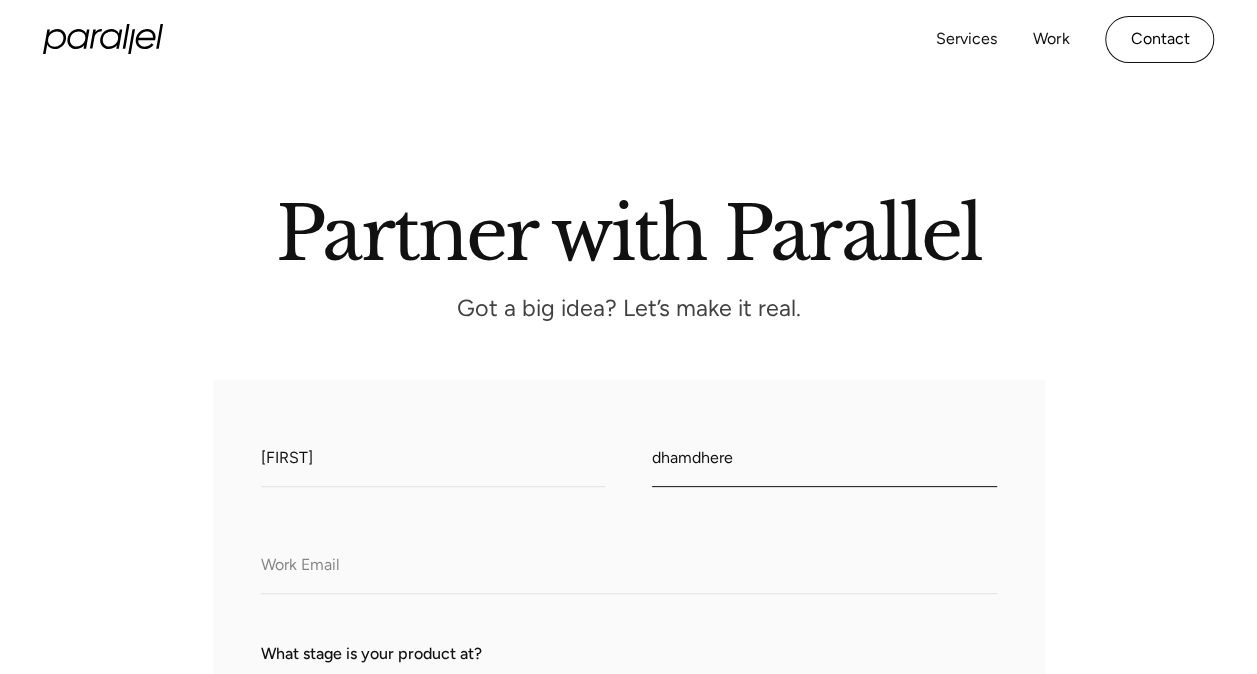 type on "dhamdhere" 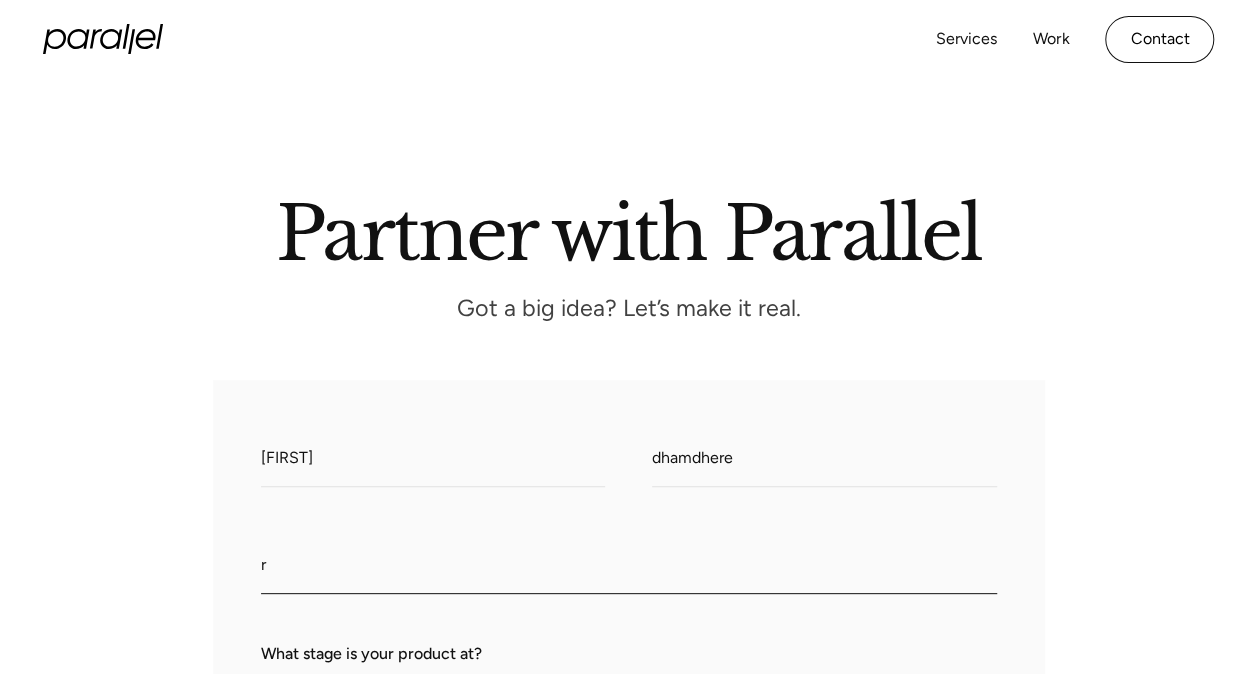click on "r" at bounding box center [629, 566] 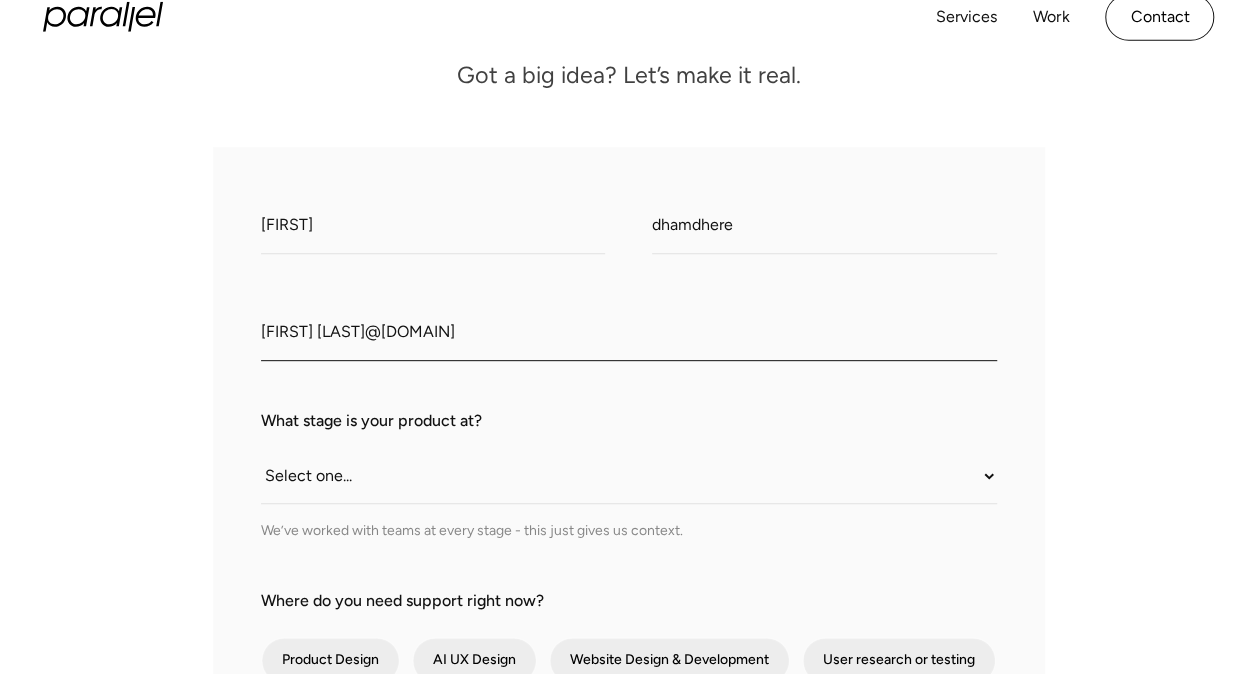 scroll, scrollTop: 300, scrollLeft: 0, axis: vertical 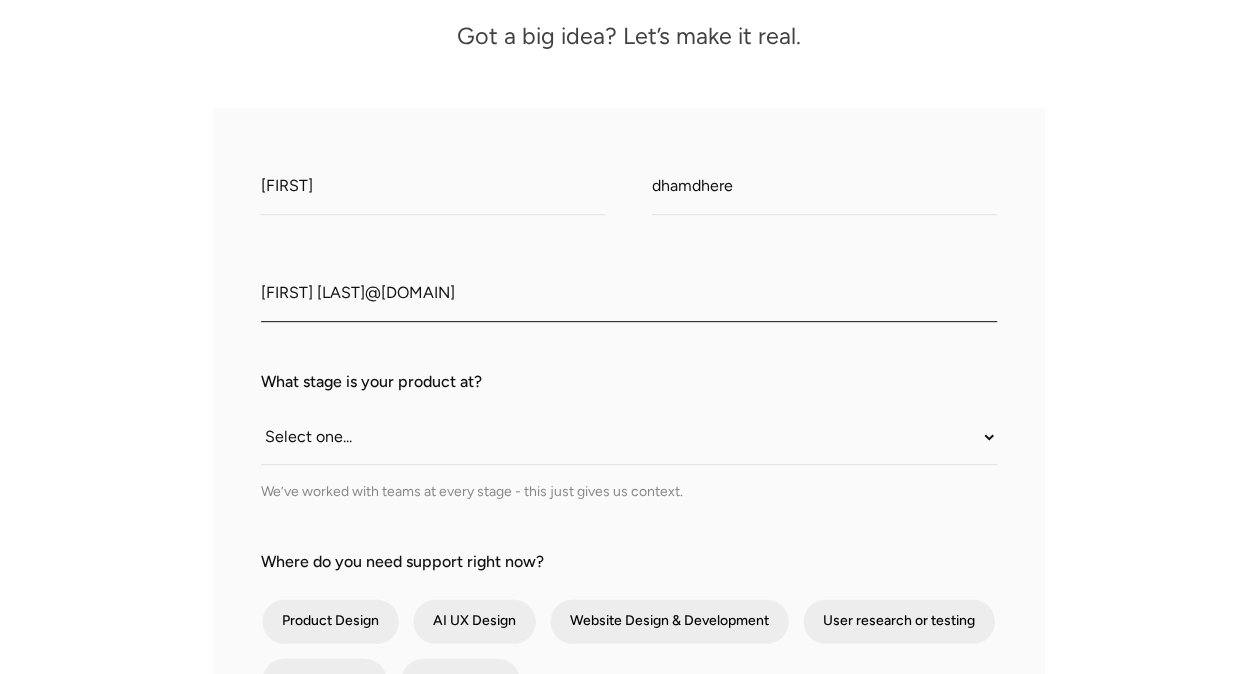 type on "[FIRST] [LAST]@[DOMAIN]" 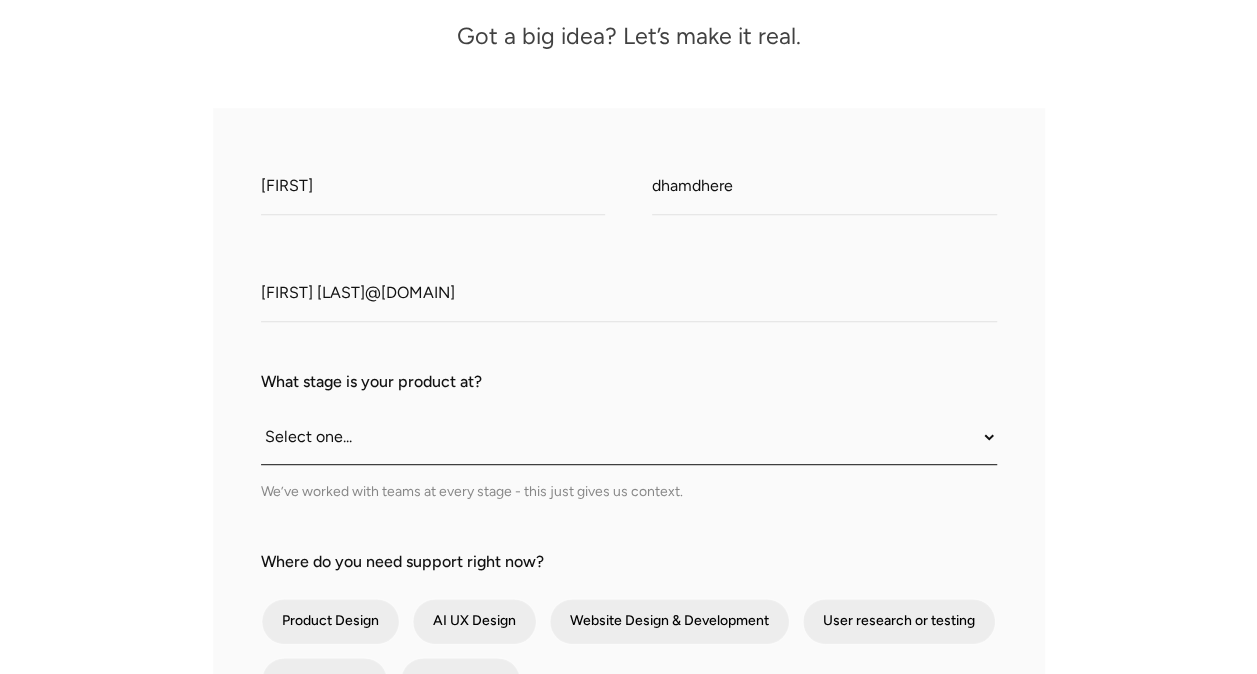 click on "Select one... Still an idea  Building MVP   Live with early users  Scaling fast  Somewhere in between" at bounding box center [629, 437] 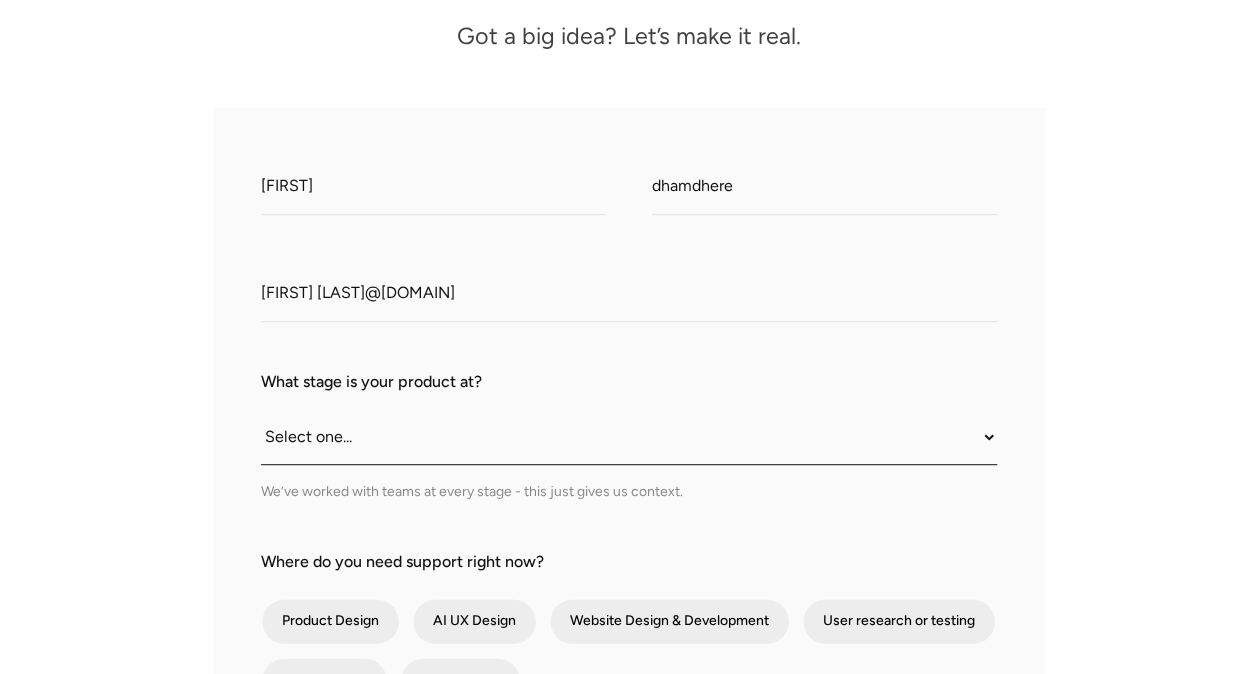 select on "Live with early users" 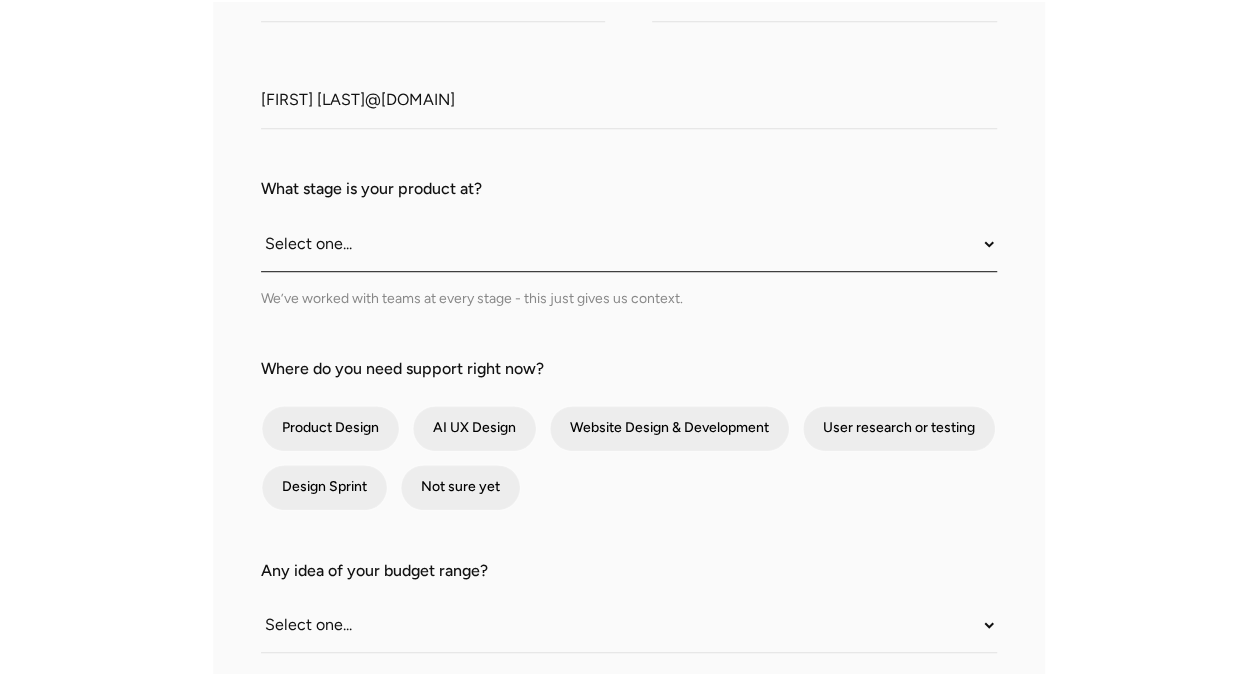scroll, scrollTop: 590, scrollLeft: 0, axis: vertical 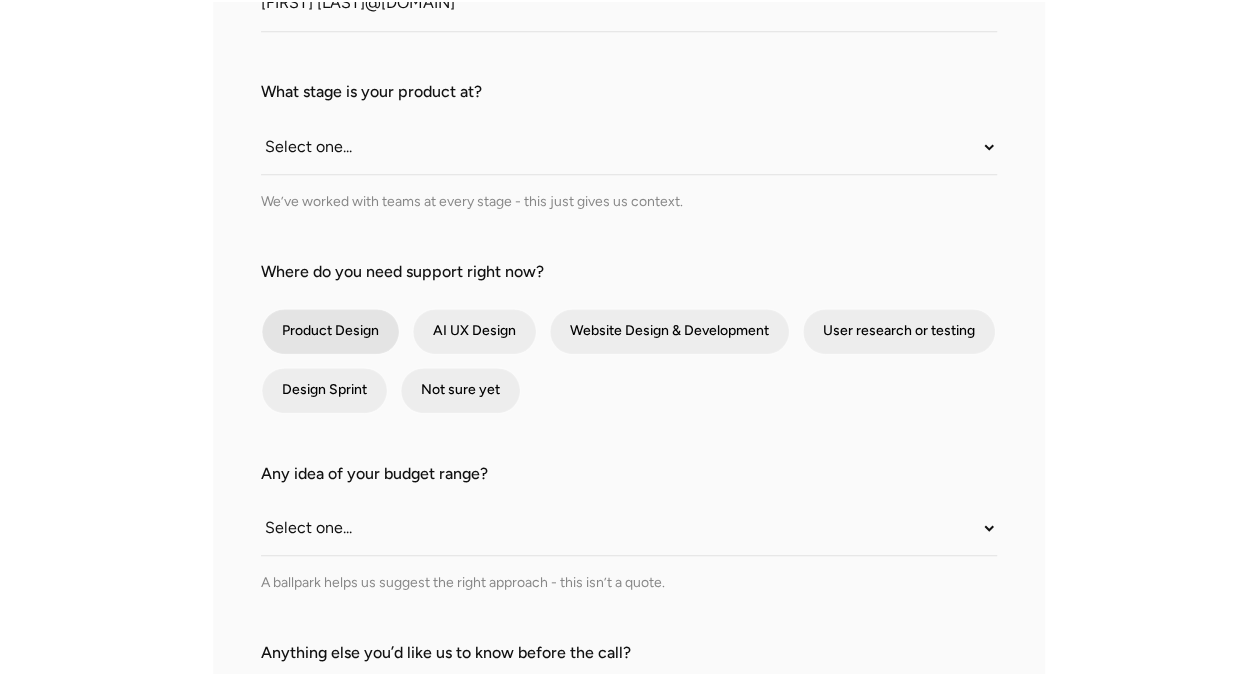 click at bounding box center [330, 331] 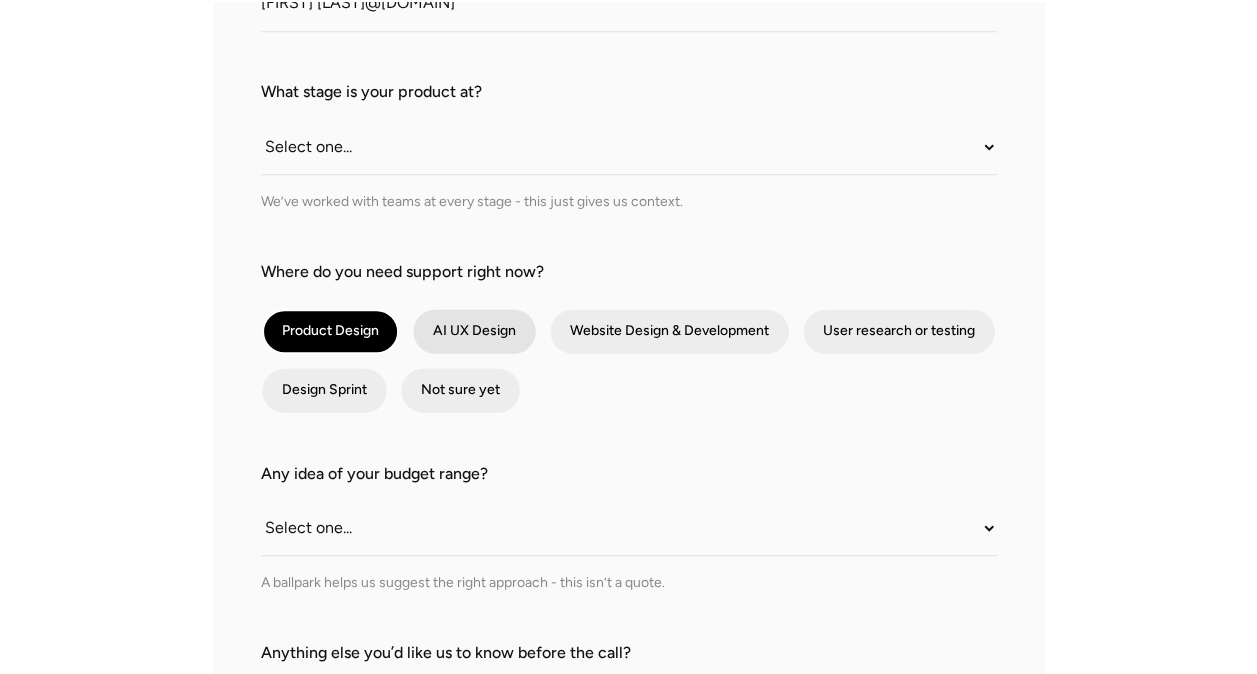 click at bounding box center [474, 331] 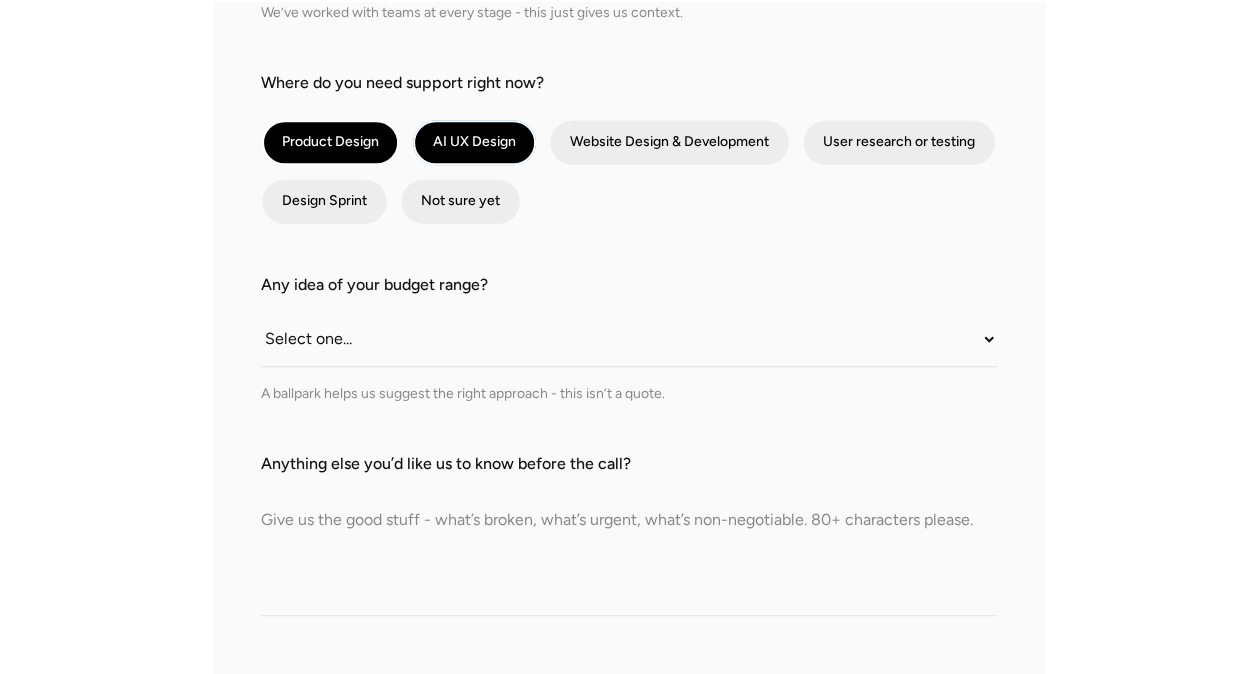 scroll, scrollTop: 826, scrollLeft: 0, axis: vertical 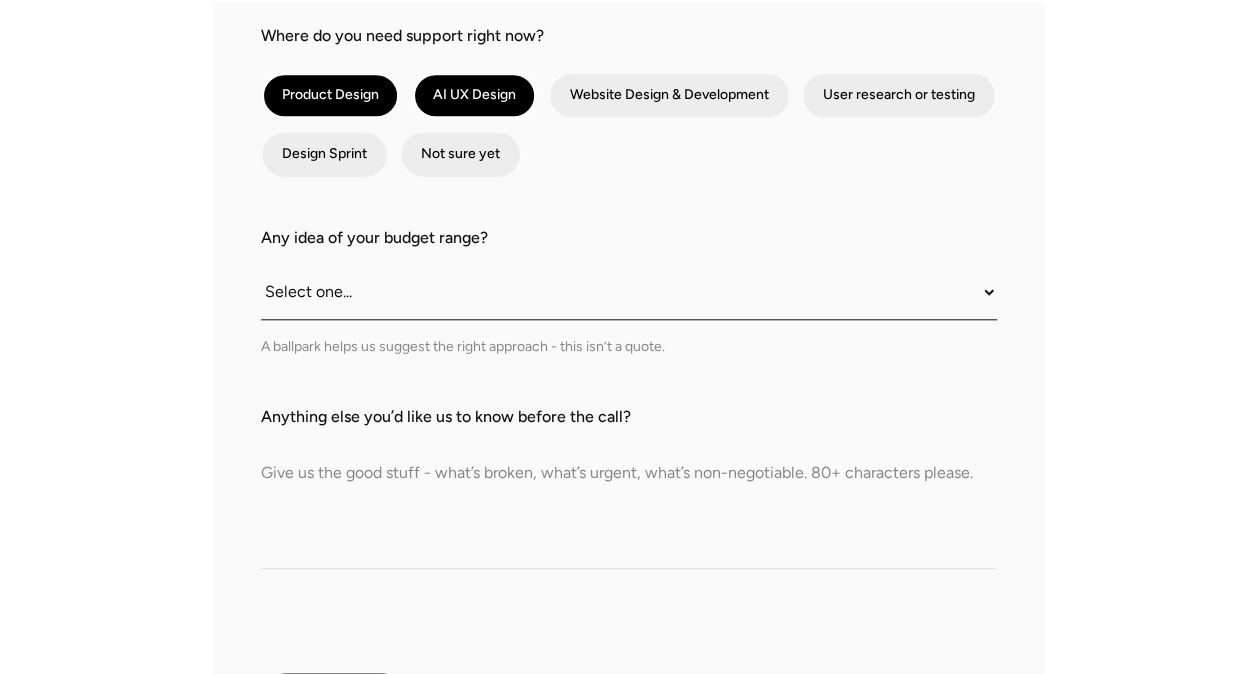 click on "Select one... Under $10K  $10K–$25K  $25K–$50K  $50K+" at bounding box center [629, 292] 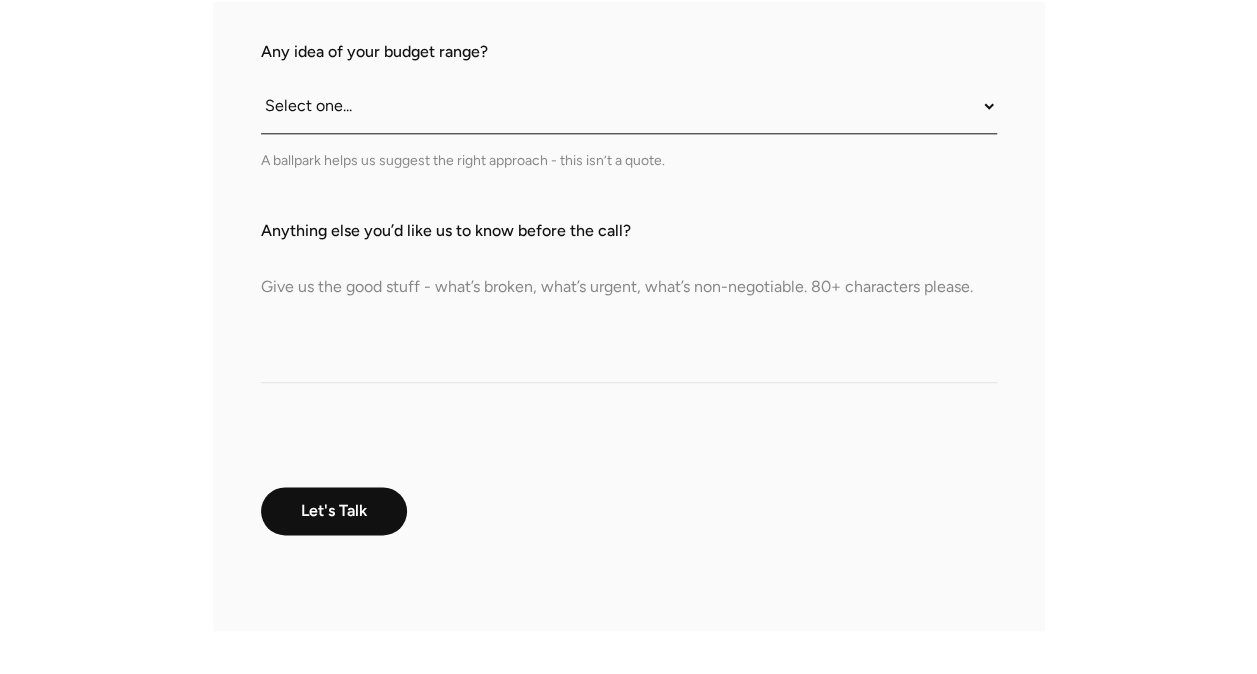 scroll, scrollTop: 1019, scrollLeft: 0, axis: vertical 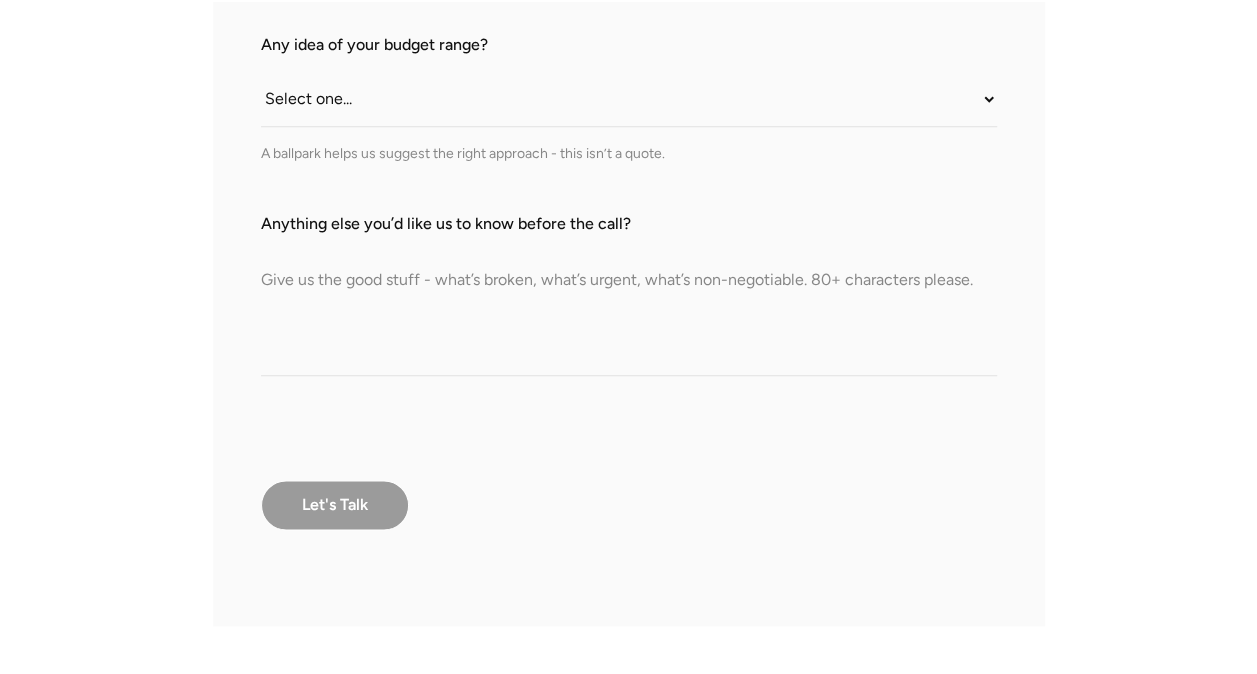 click on "Let's Talk" at bounding box center (335, 505) 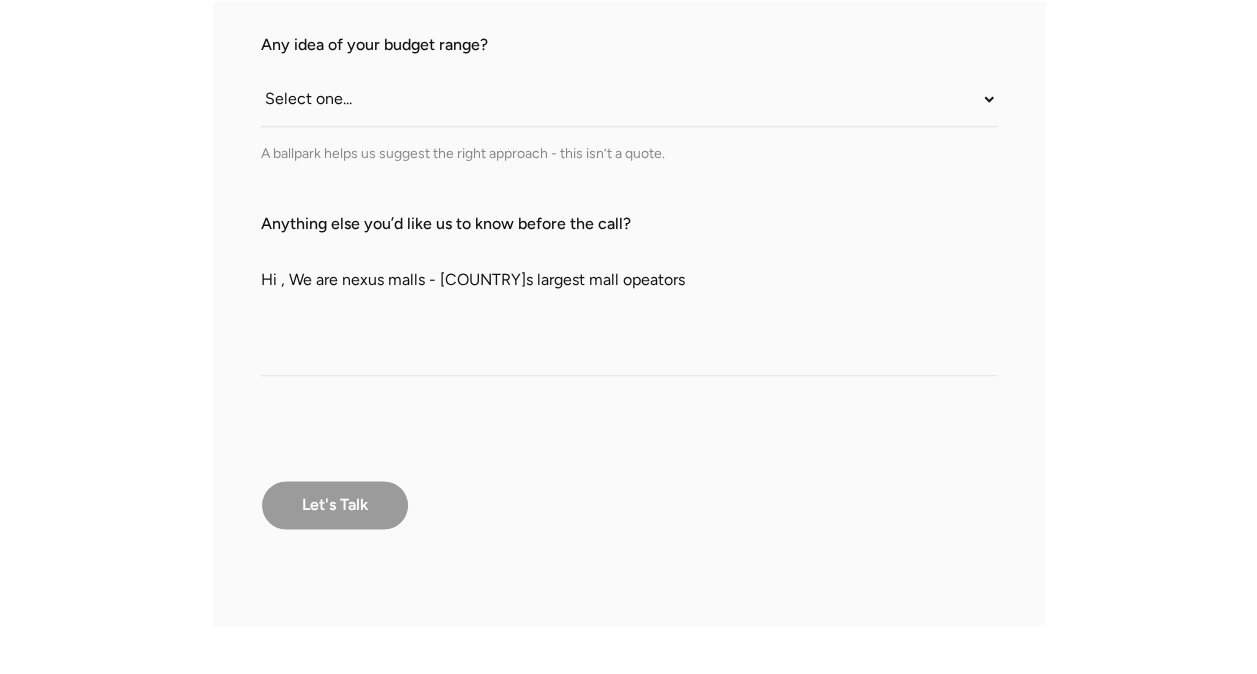 click on "Let's Talk" at bounding box center (335, 505) 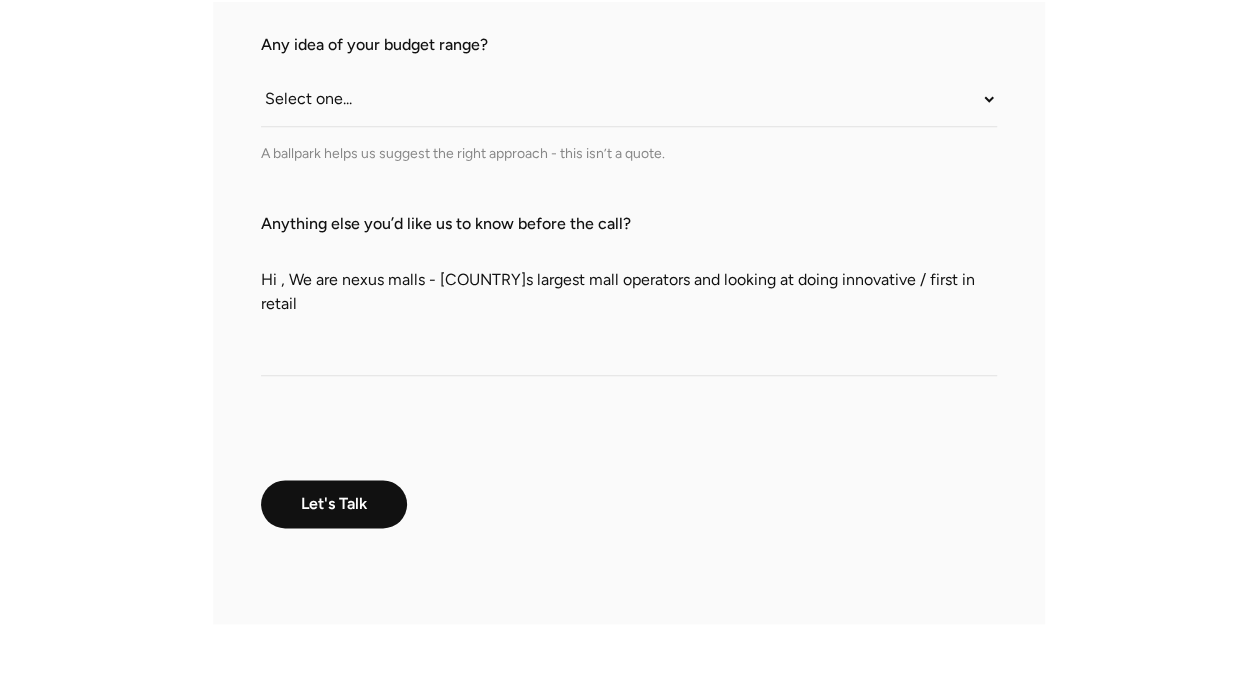 click on "Hi , We are nexus malls - [COUNTRY]s largest mall operators and looking at doing innovative / first in retail" at bounding box center (629, 306) 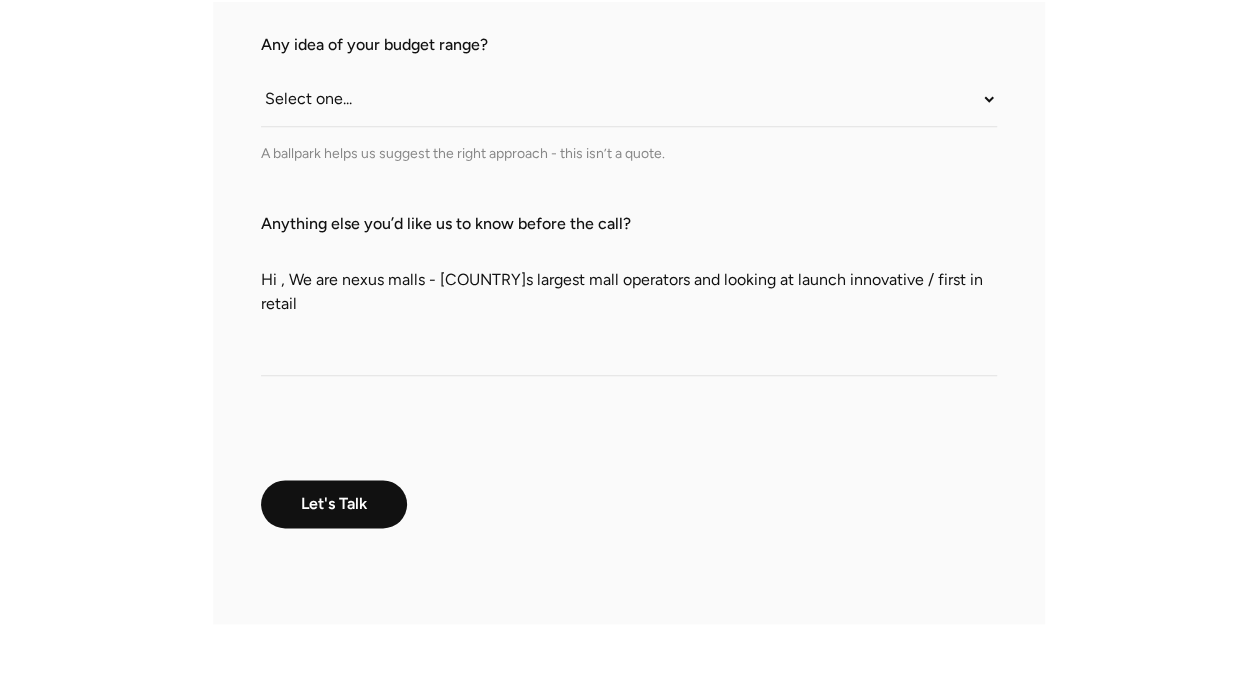 click on "Hi , We are nexus malls - [COUNTRY]s largest mall operators and looking at launch innovative / first in retail" at bounding box center (629, 306) 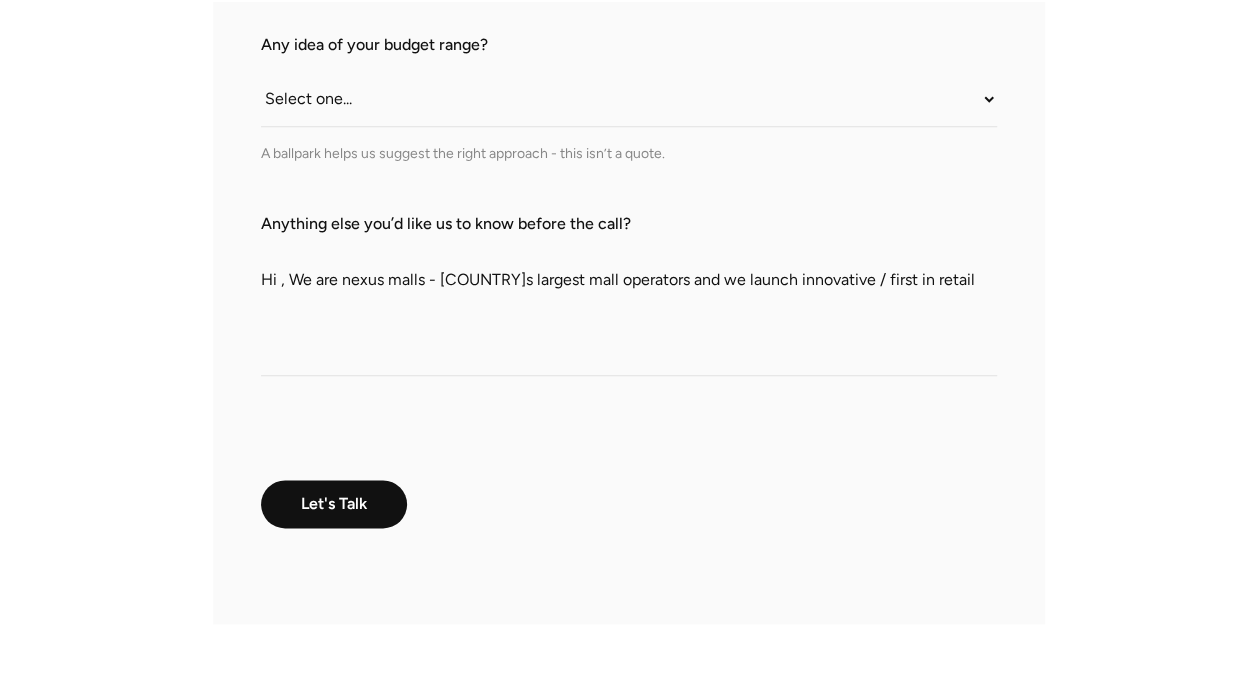 click on "Hi , We are nexus malls - [COUNTRY]s largest mall operators and we launch innovative / first in retail" at bounding box center (629, 306) 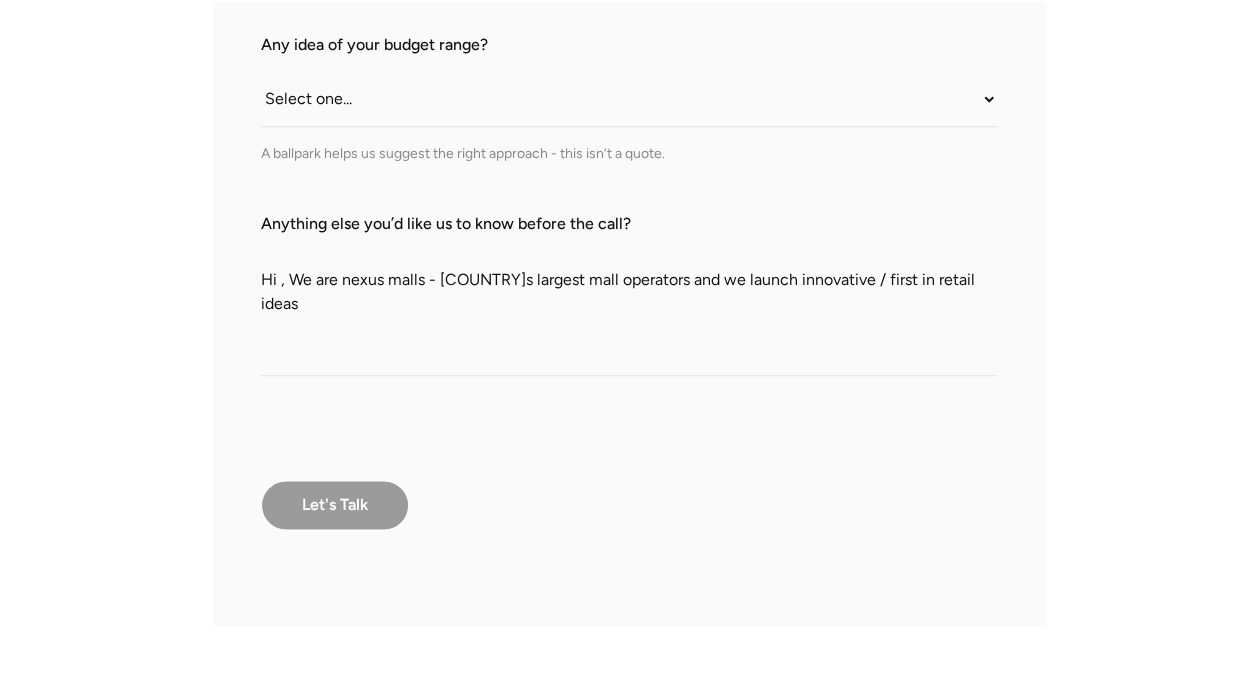 type on "Hi , We are nexus malls - [COUNTRY]s largest mall operators and we launch innovative / first in retail  ideas" 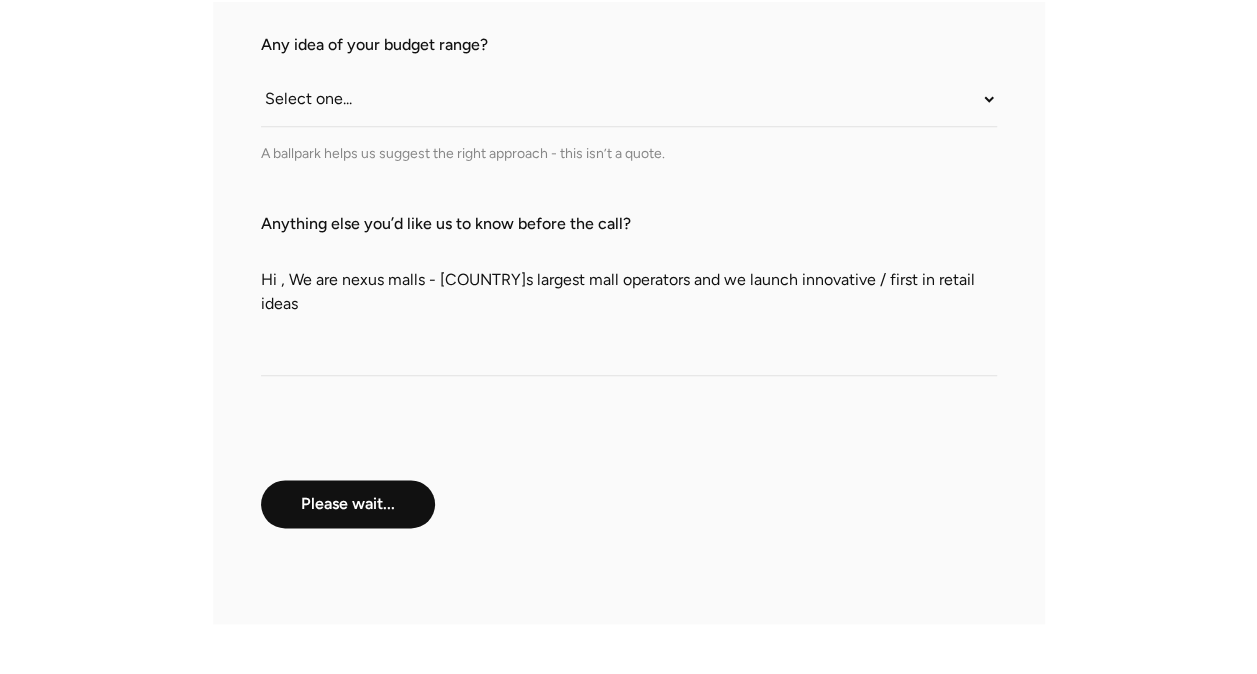 type on "Let's Talk" 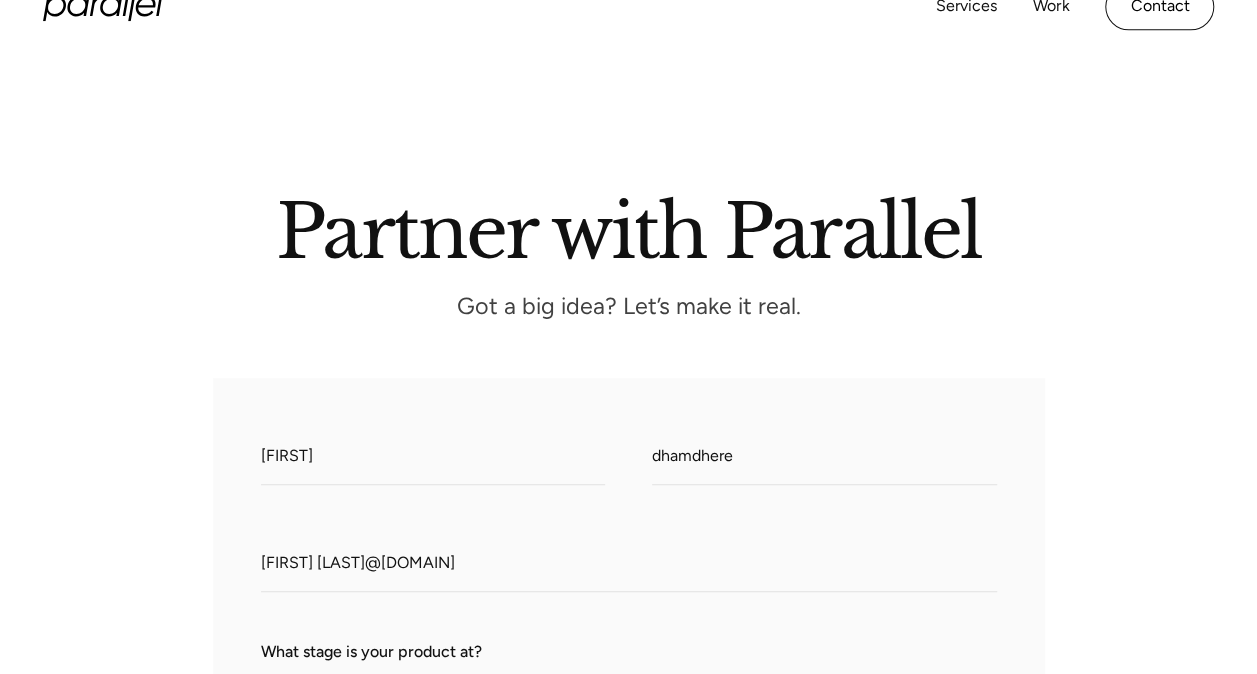 scroll, scrollTop: 0, scrollLeft: 0, axis: both 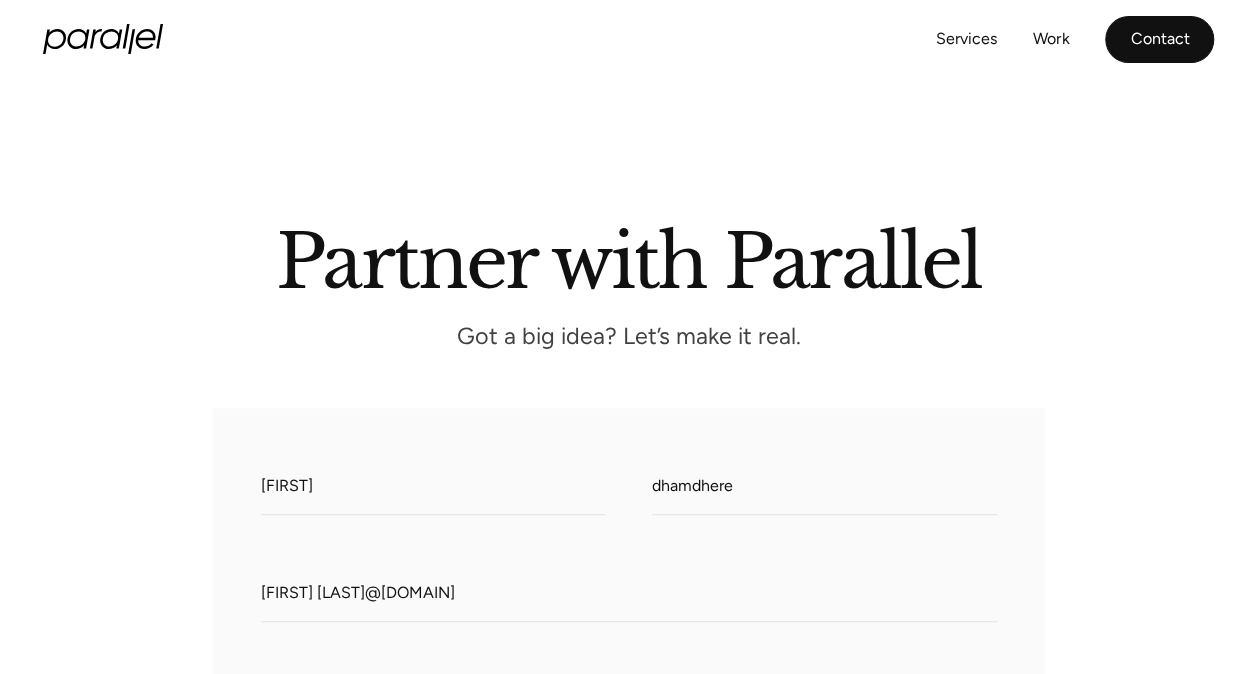 click on "Contact" at bounding box center (1159, 39) 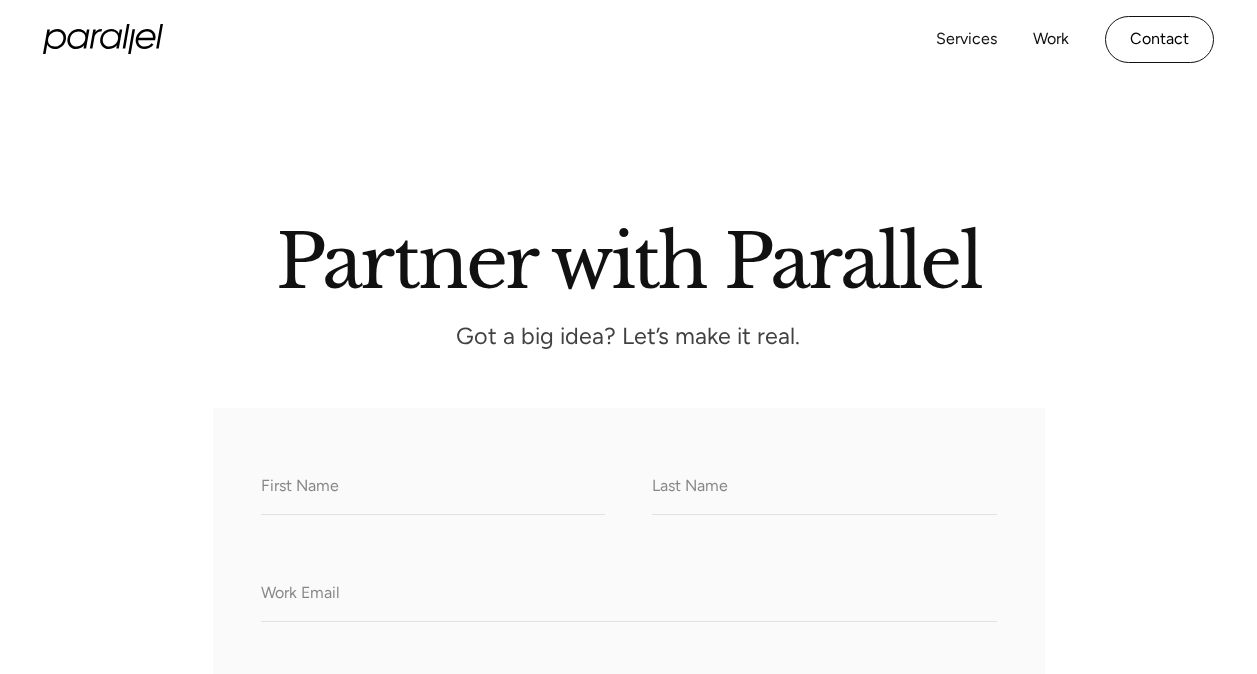 scroll, scrollTop: 0, scrollLeft: 0, axis: both 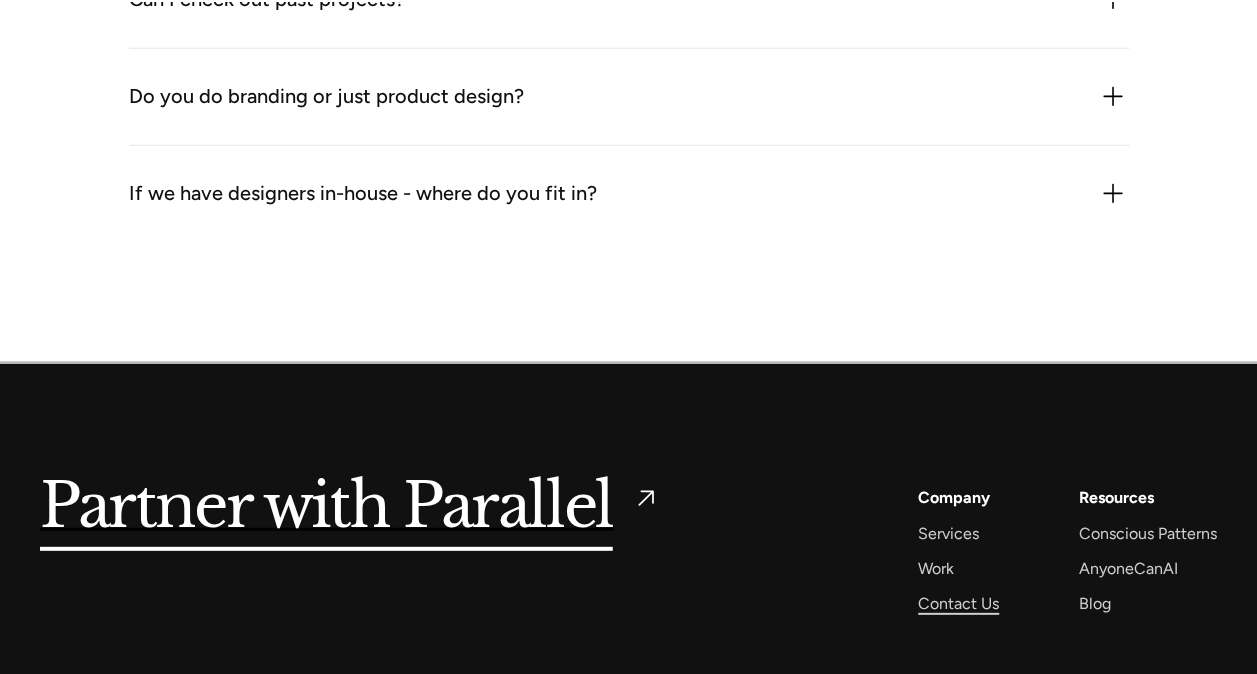 click on "Contact Us" at bounding box center [958, 603] 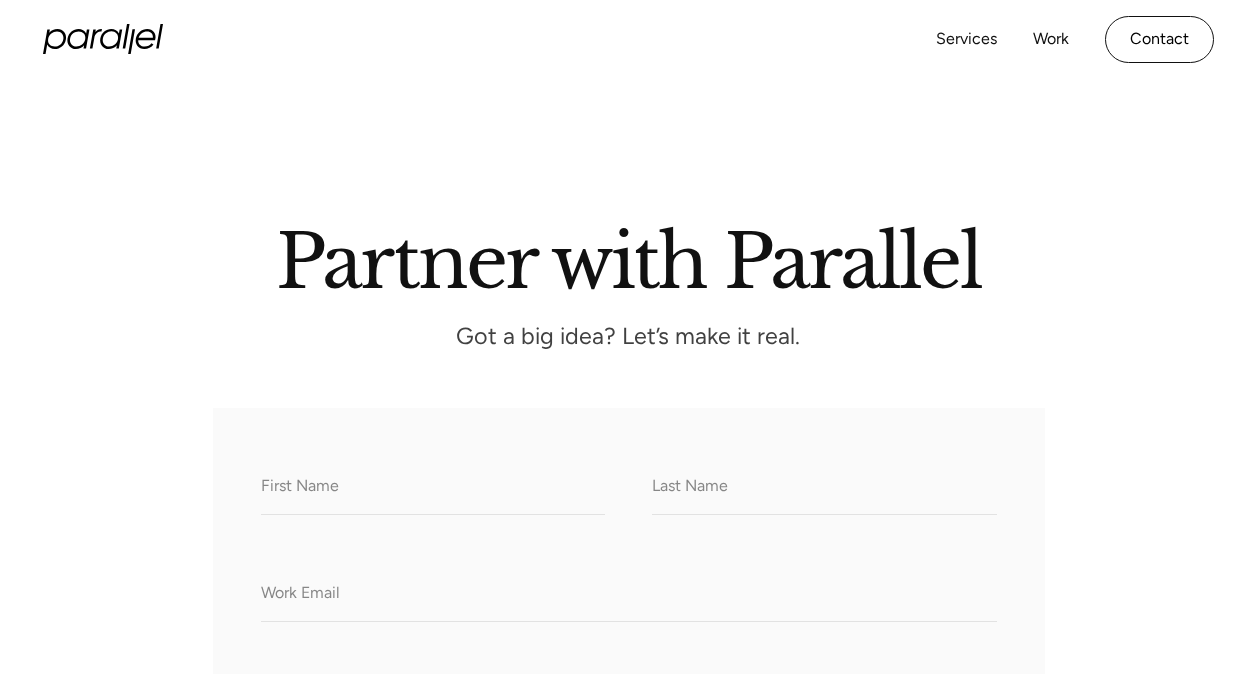 scroll, scrollTop: 0, scrollLeft: 0, axis: both 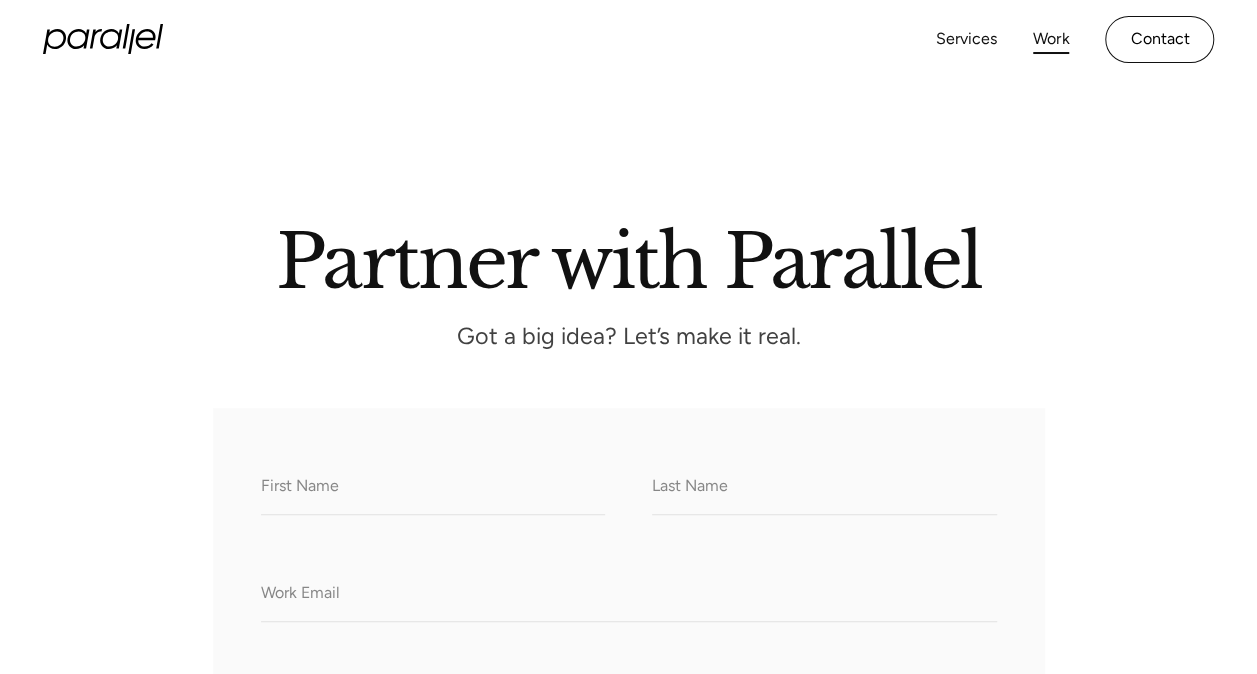 click on "Work" at bounding box center (1051, 39) 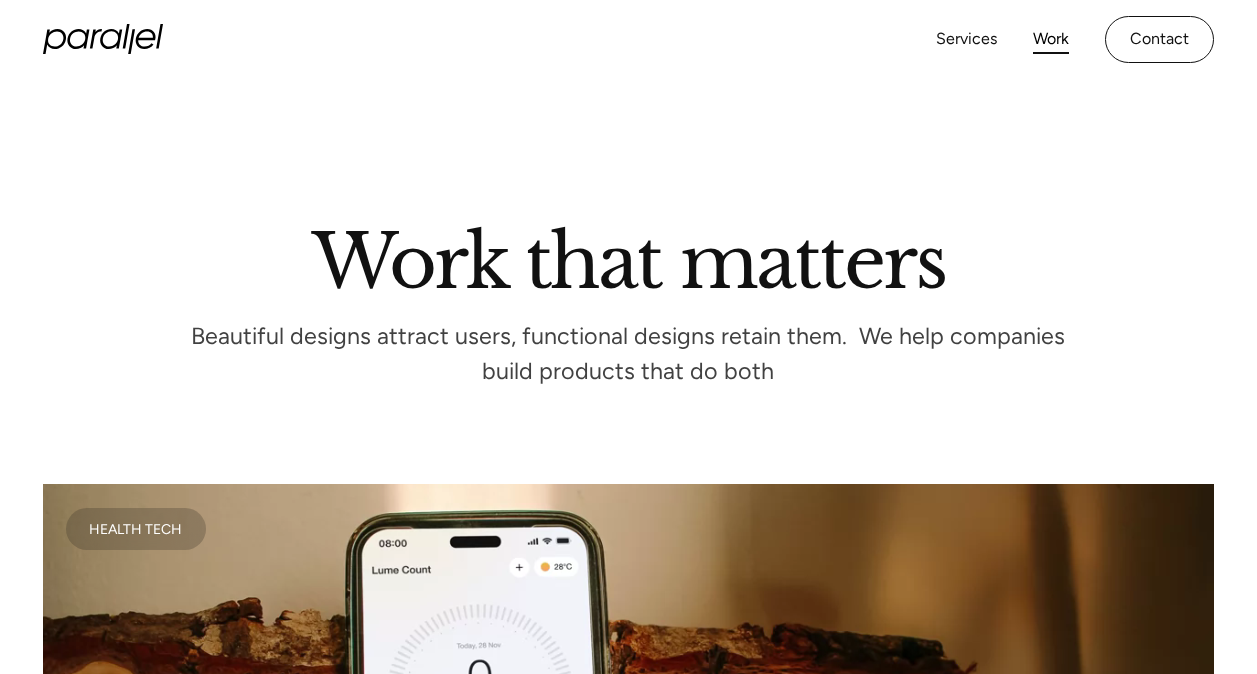scroll, scrollTop: 0, scrollLeft: 0, axis: both 